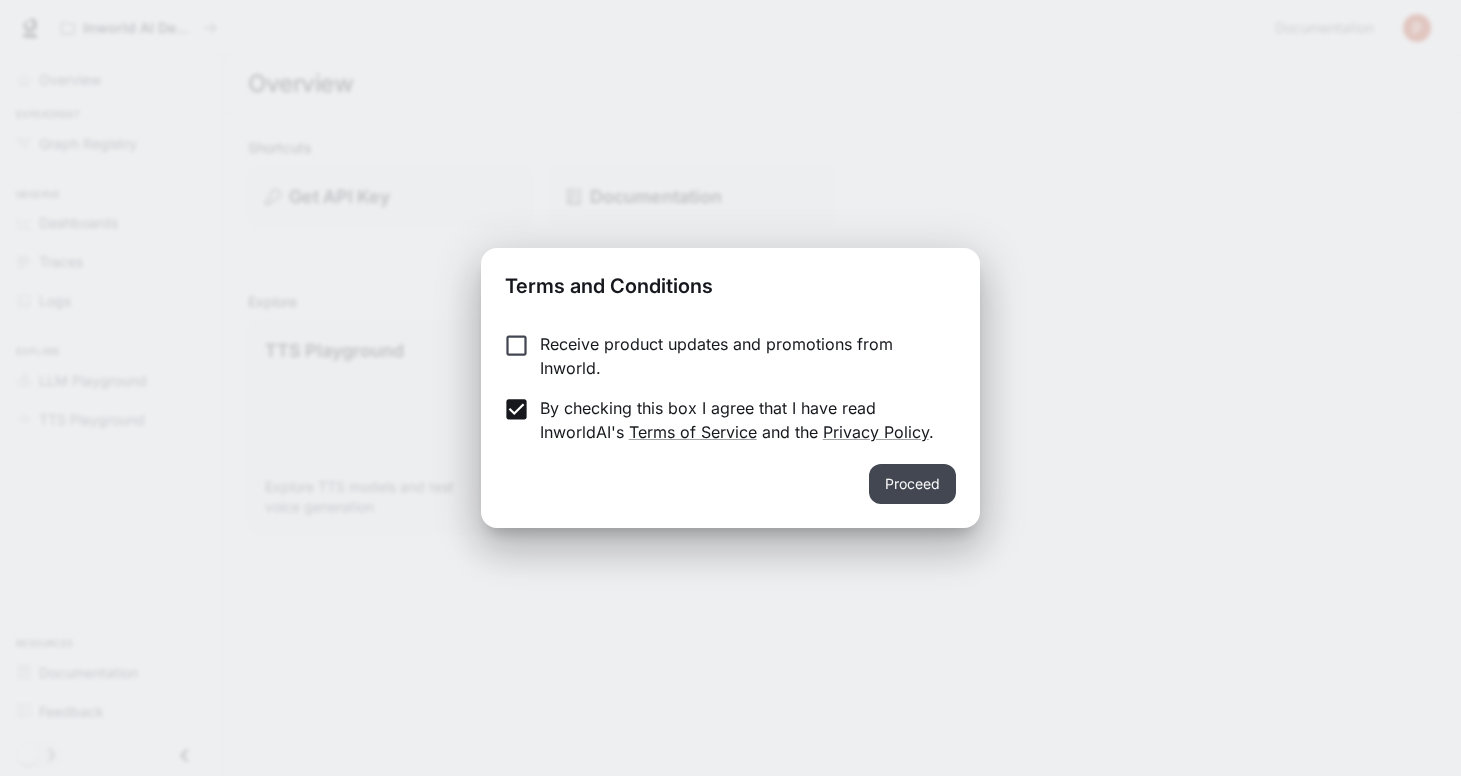 scroll, scrollTop: 0, scrollLeft: 0, axis: both 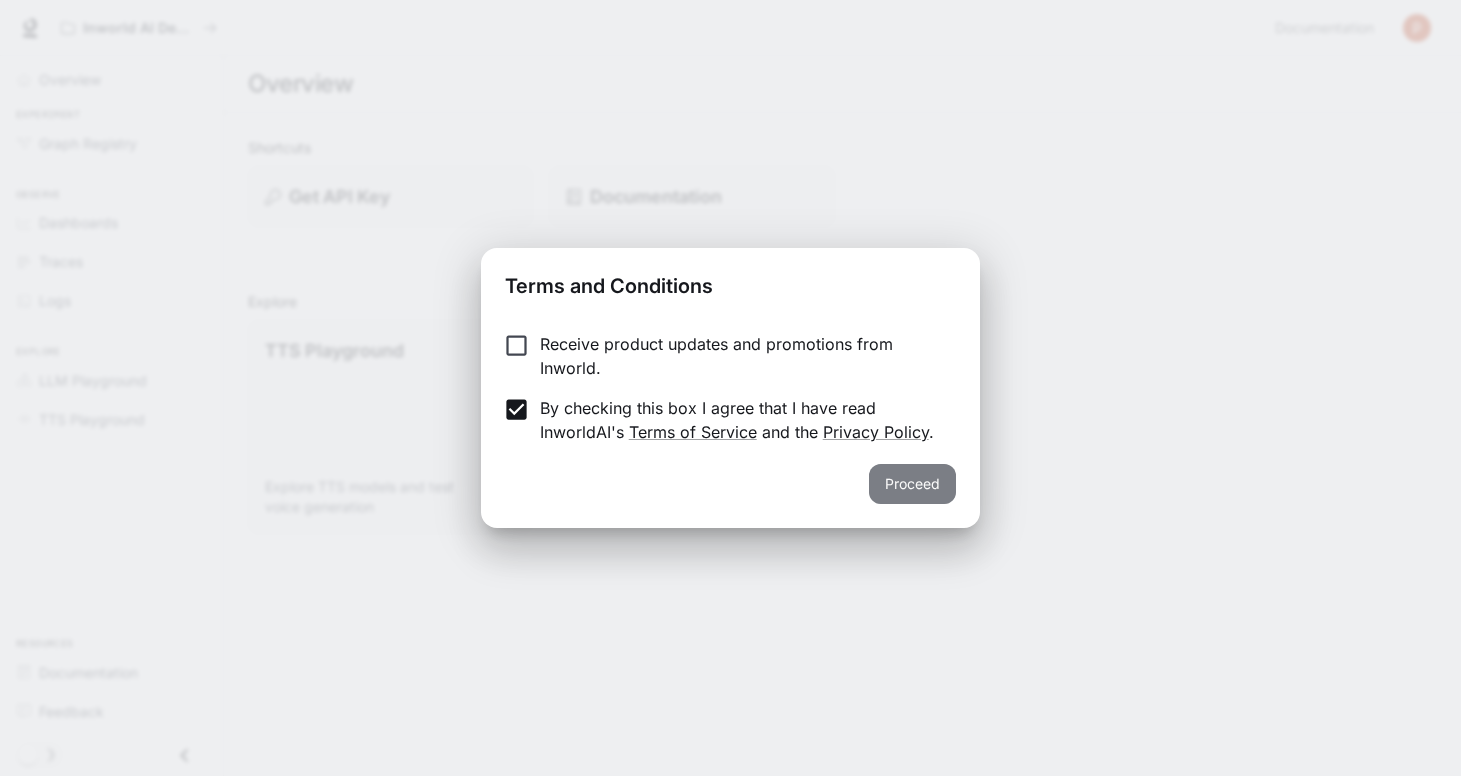 click on "Proceed" at bounding box center (912, 484) 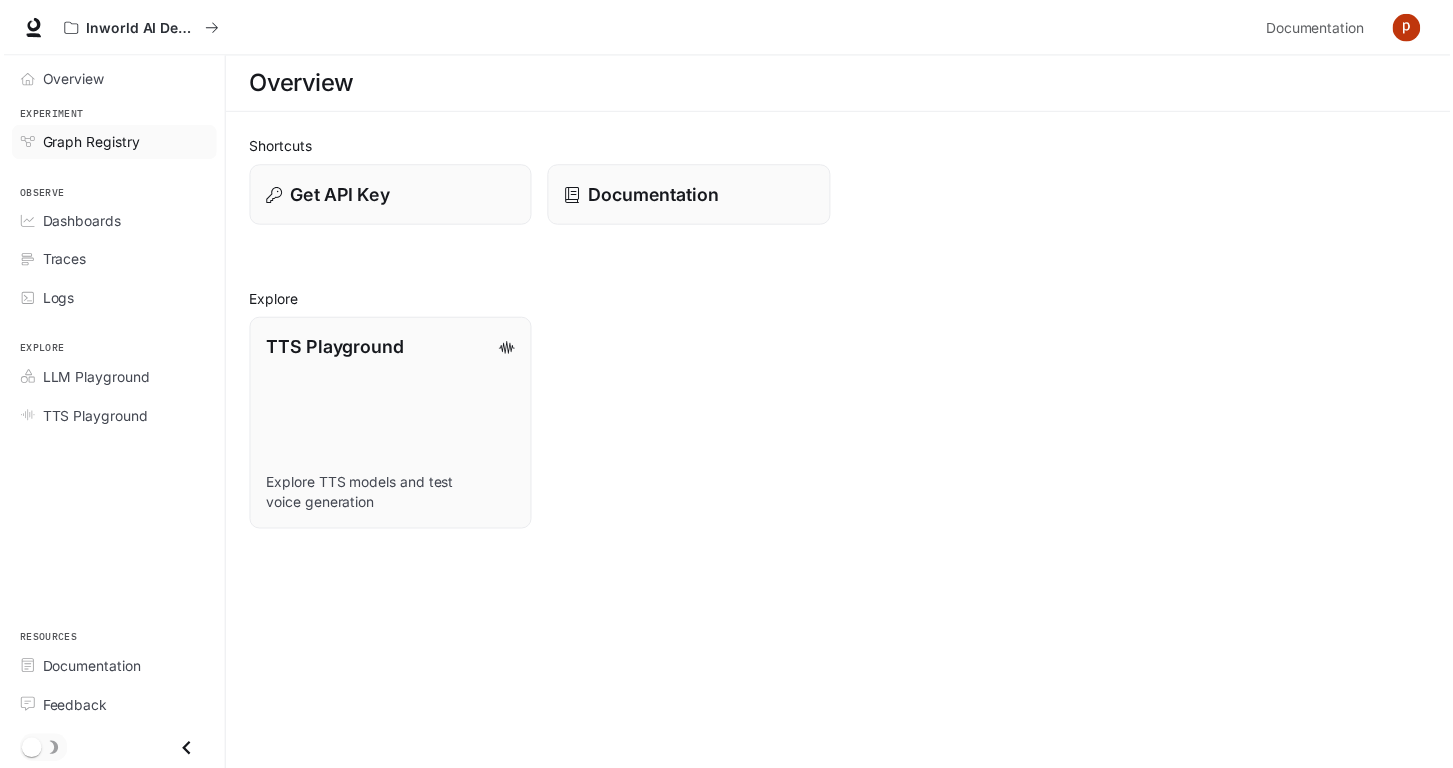 scroll, scrollTop: 0, scrollLeft: 0, axis: both 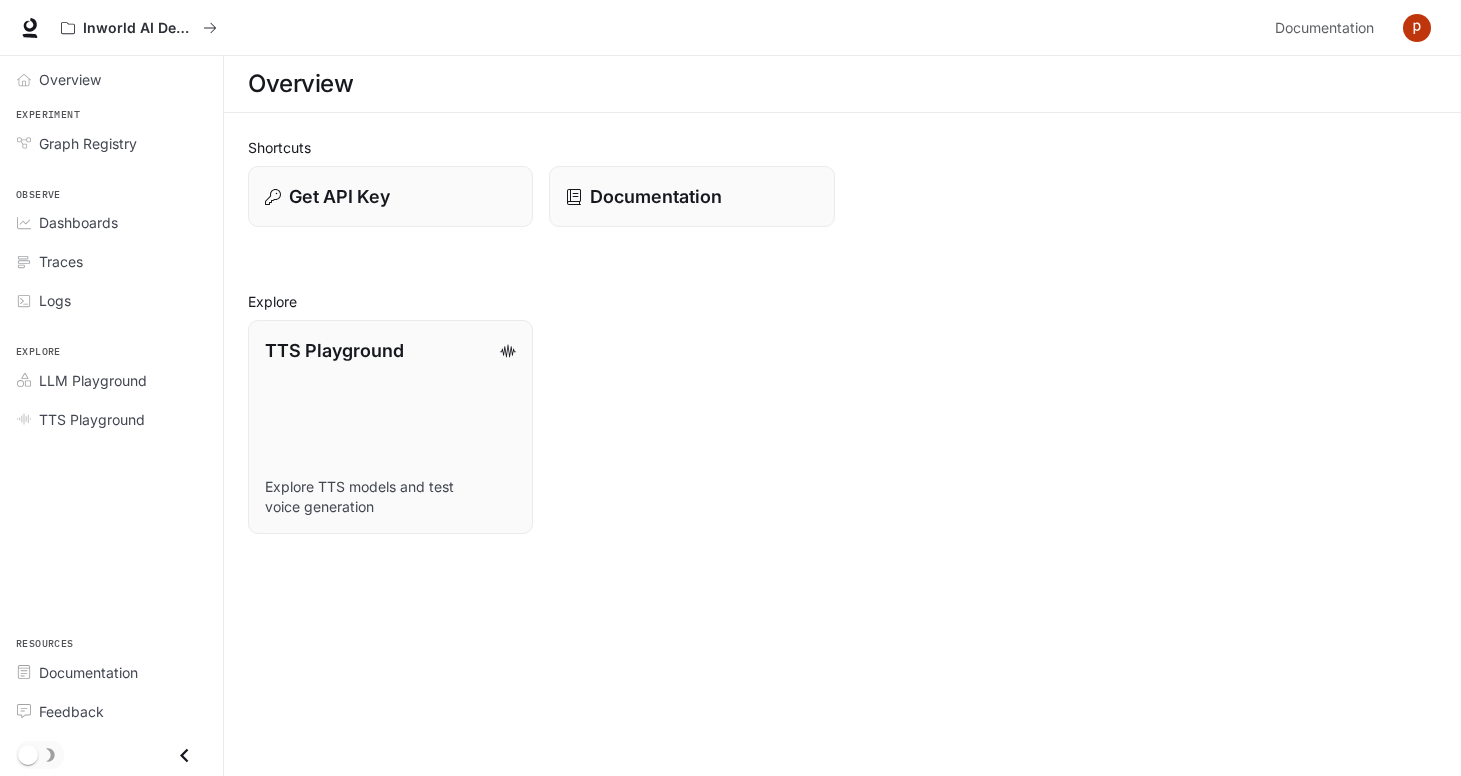 click at bounding box center [1417, 28] 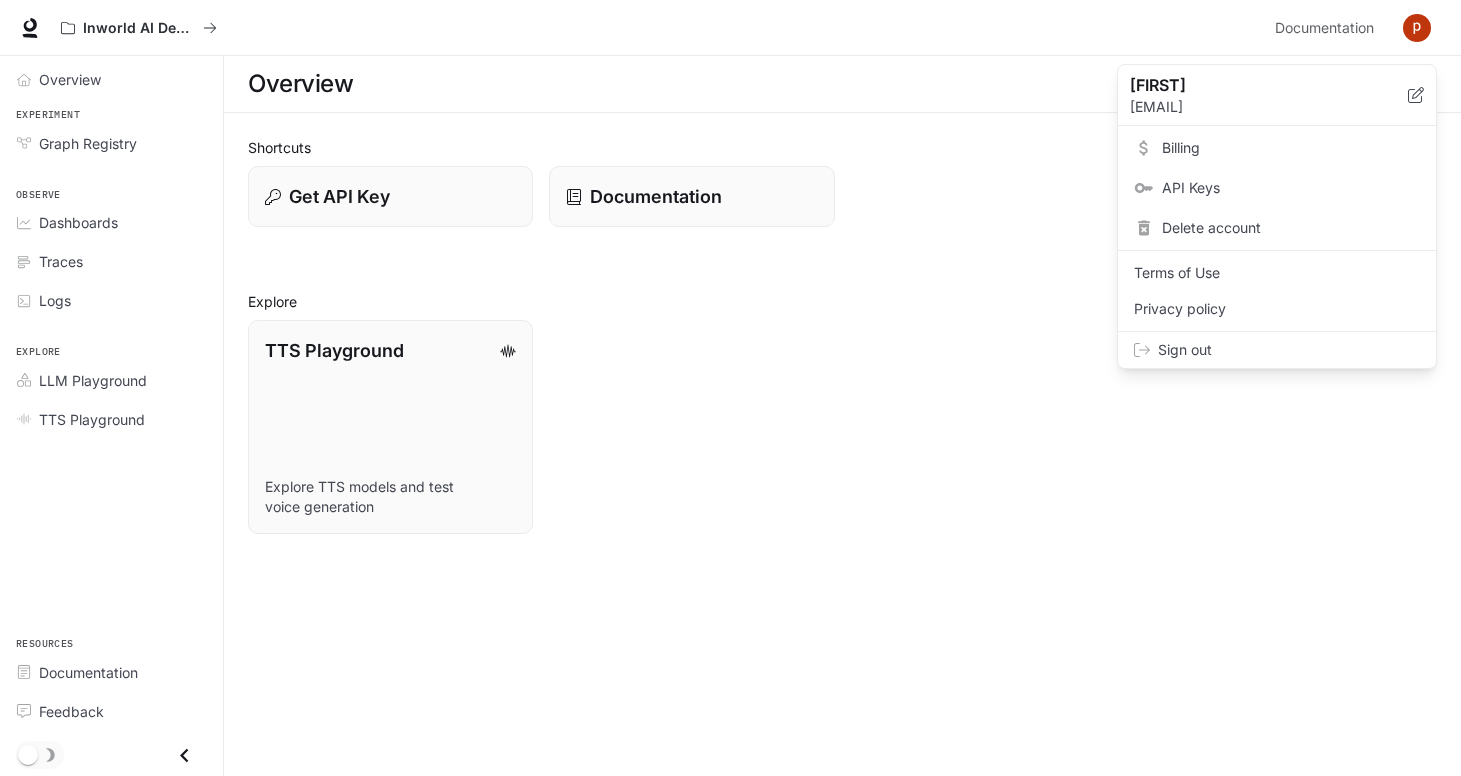 click at bounding box center (730, 388) 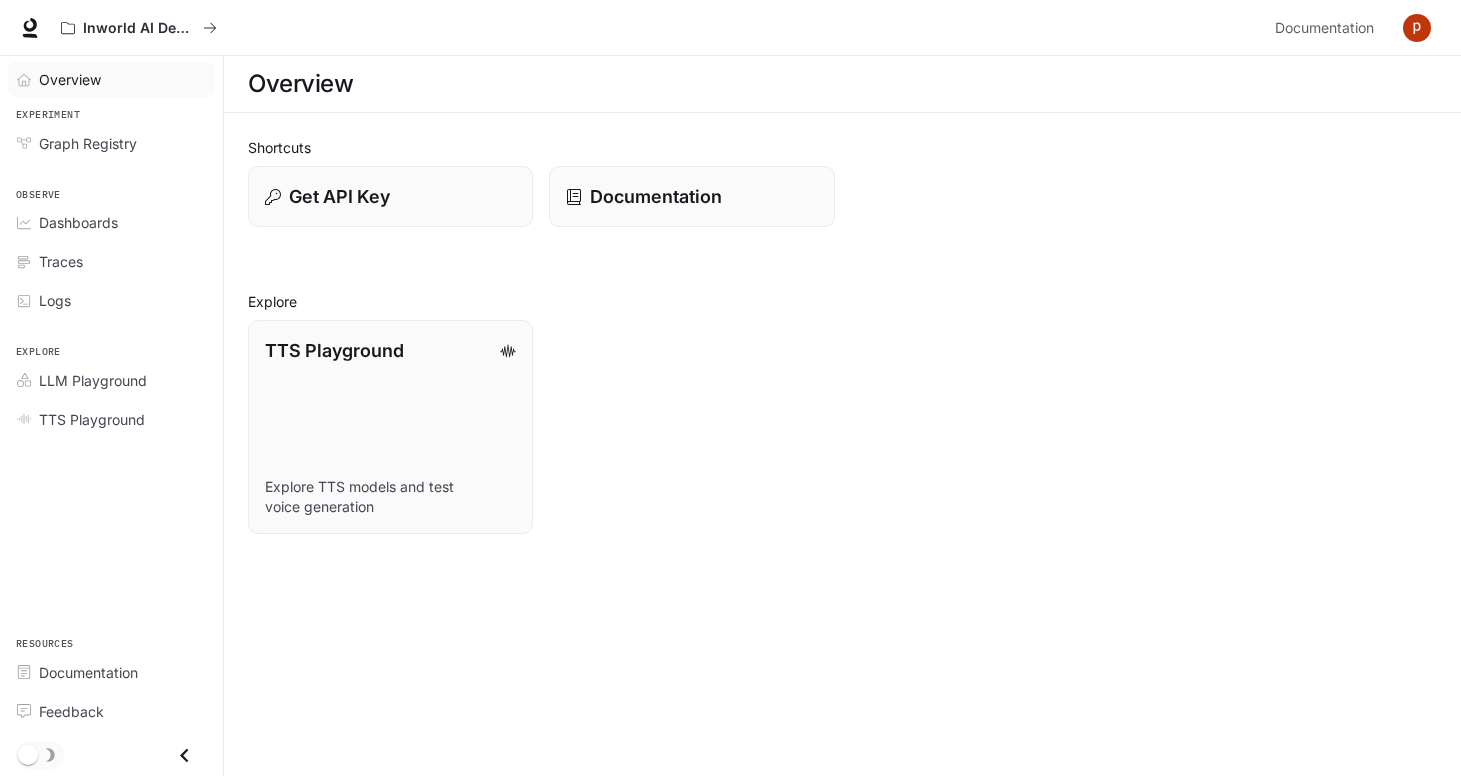 click on "Overview" at bounding box center (70, 79) 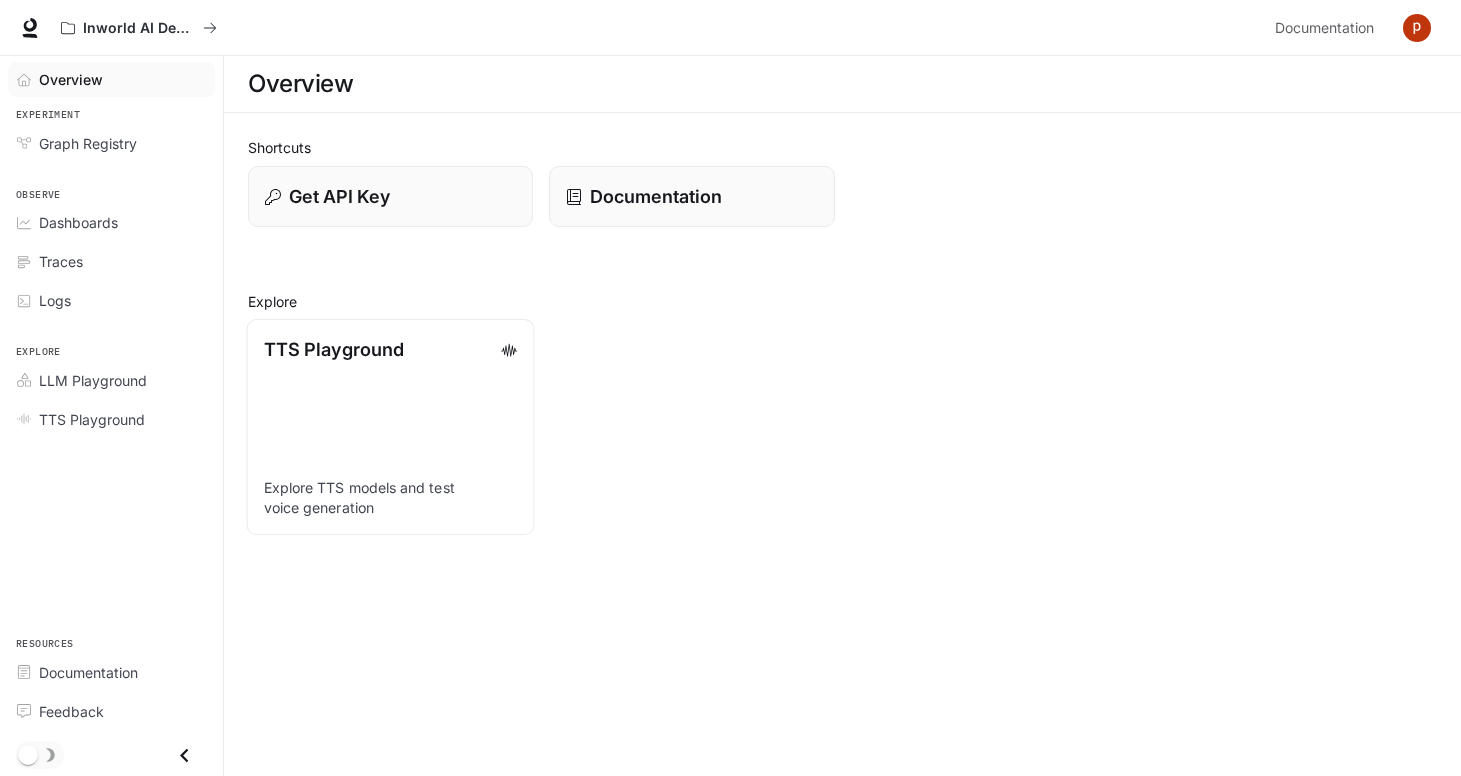 click on "TTS Playground Explore TTS models and test voice generation" at bounding box center (391, 427) 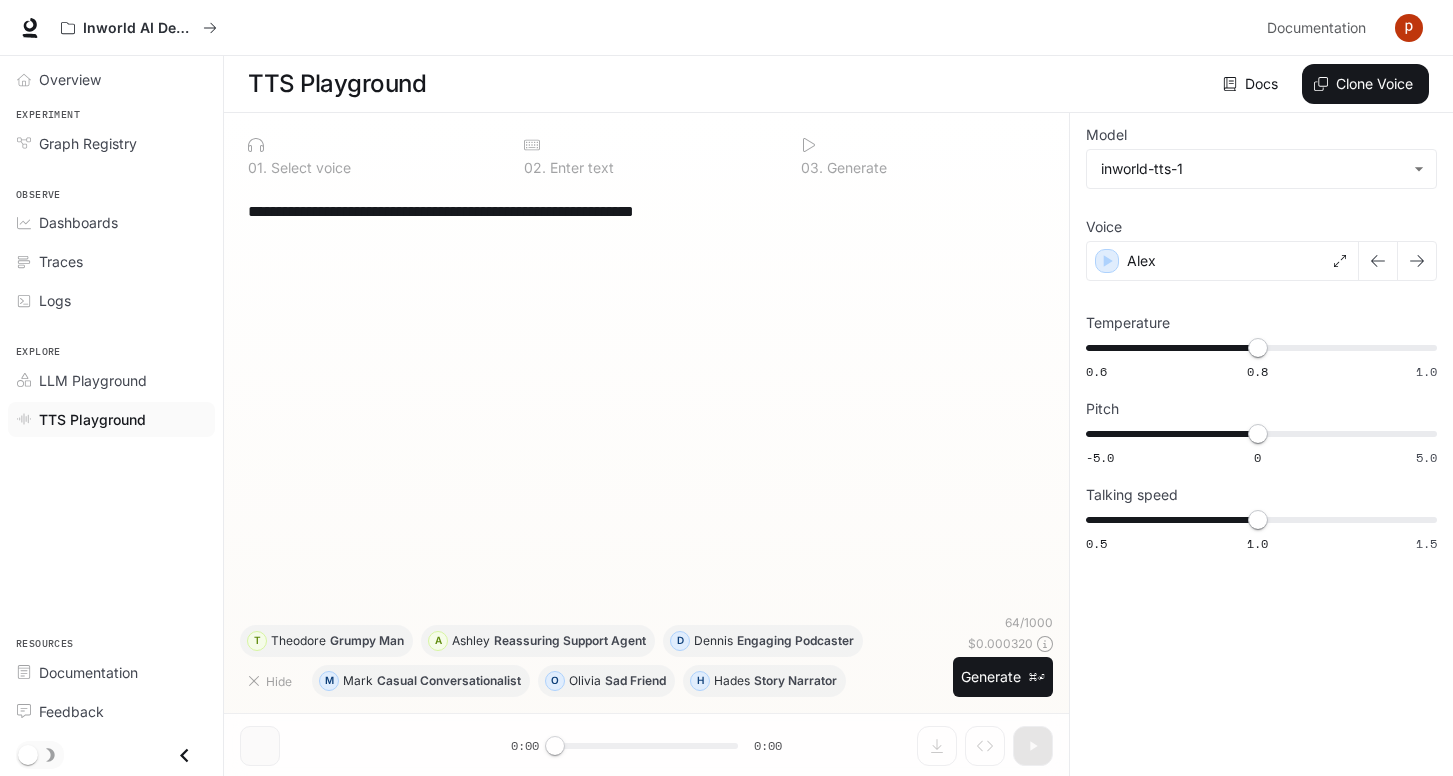 drag, startPoint x: 556, startPoint y: 745, endPoint x: 665, endPoint y: 747, distance: 109.01835 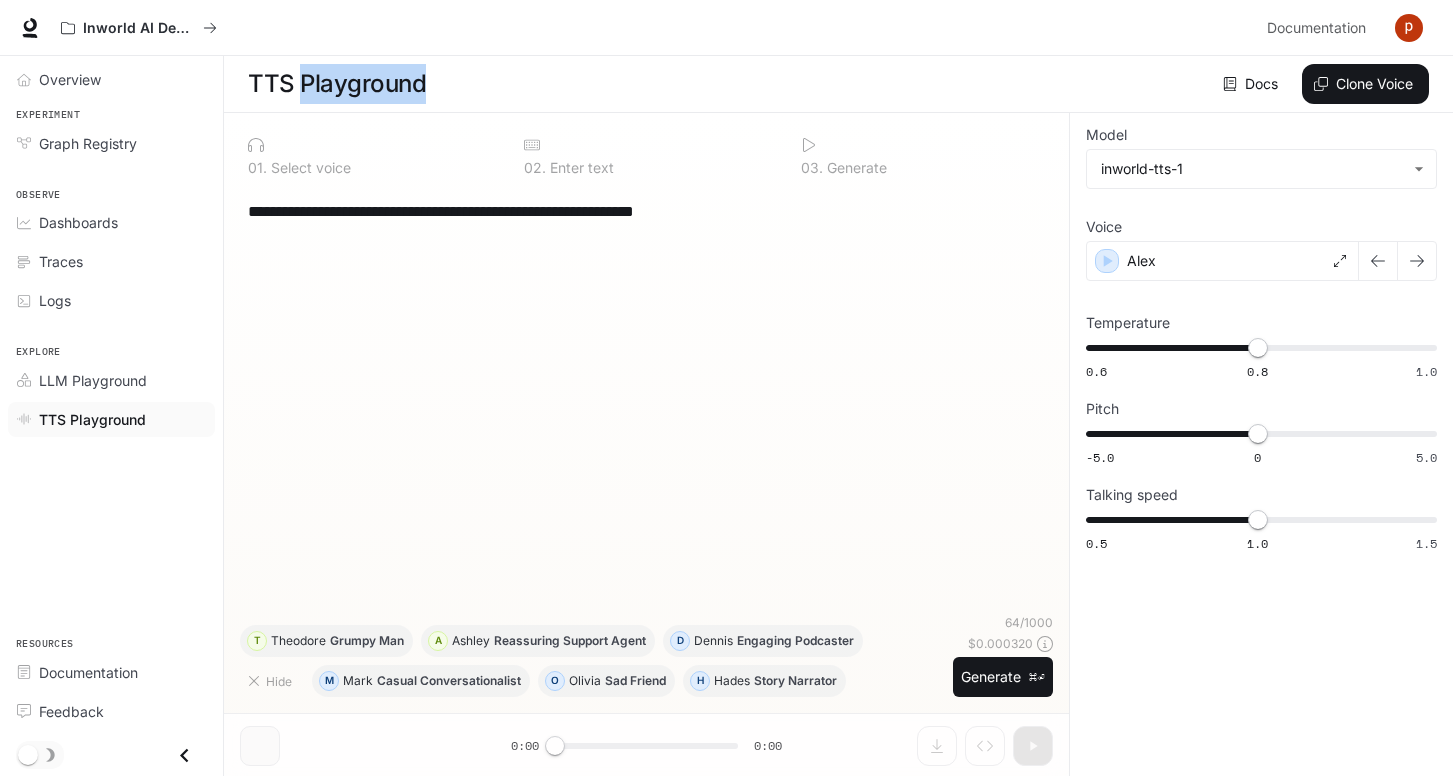 click on "TTS Playground" at bounding box center [337, 84] 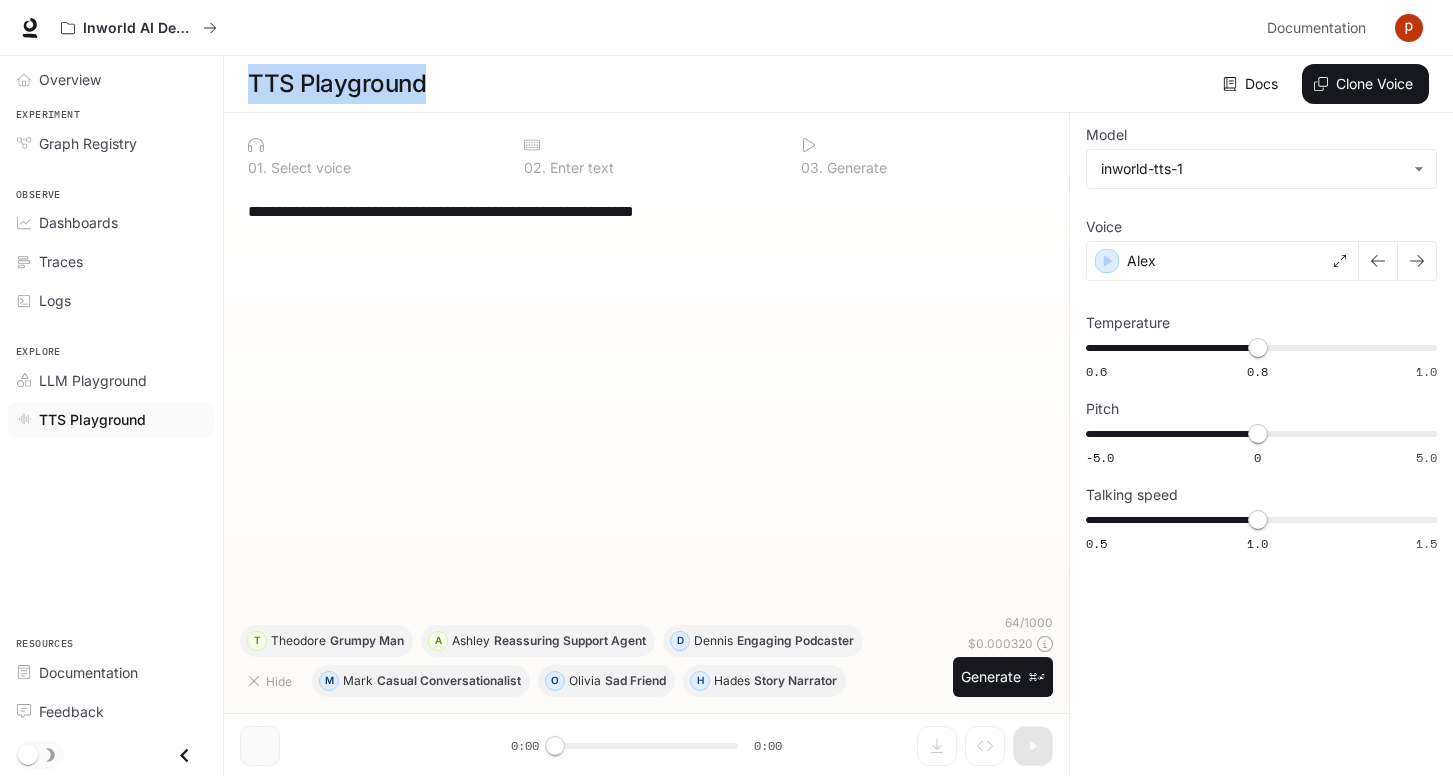 click on "TTS Playground" at bounding box center [337, 84] 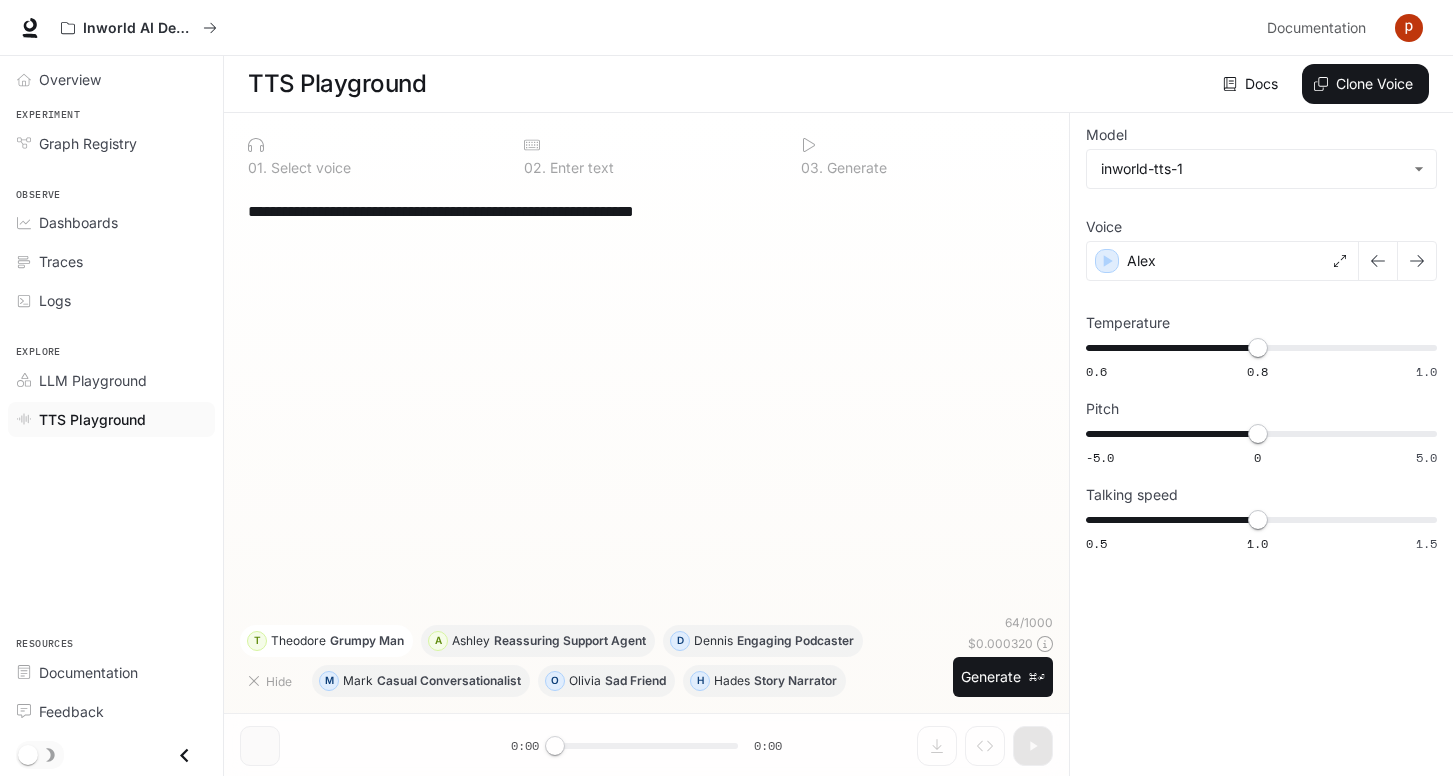 click on "Grumpy Man" at bounding box center [367, 641] 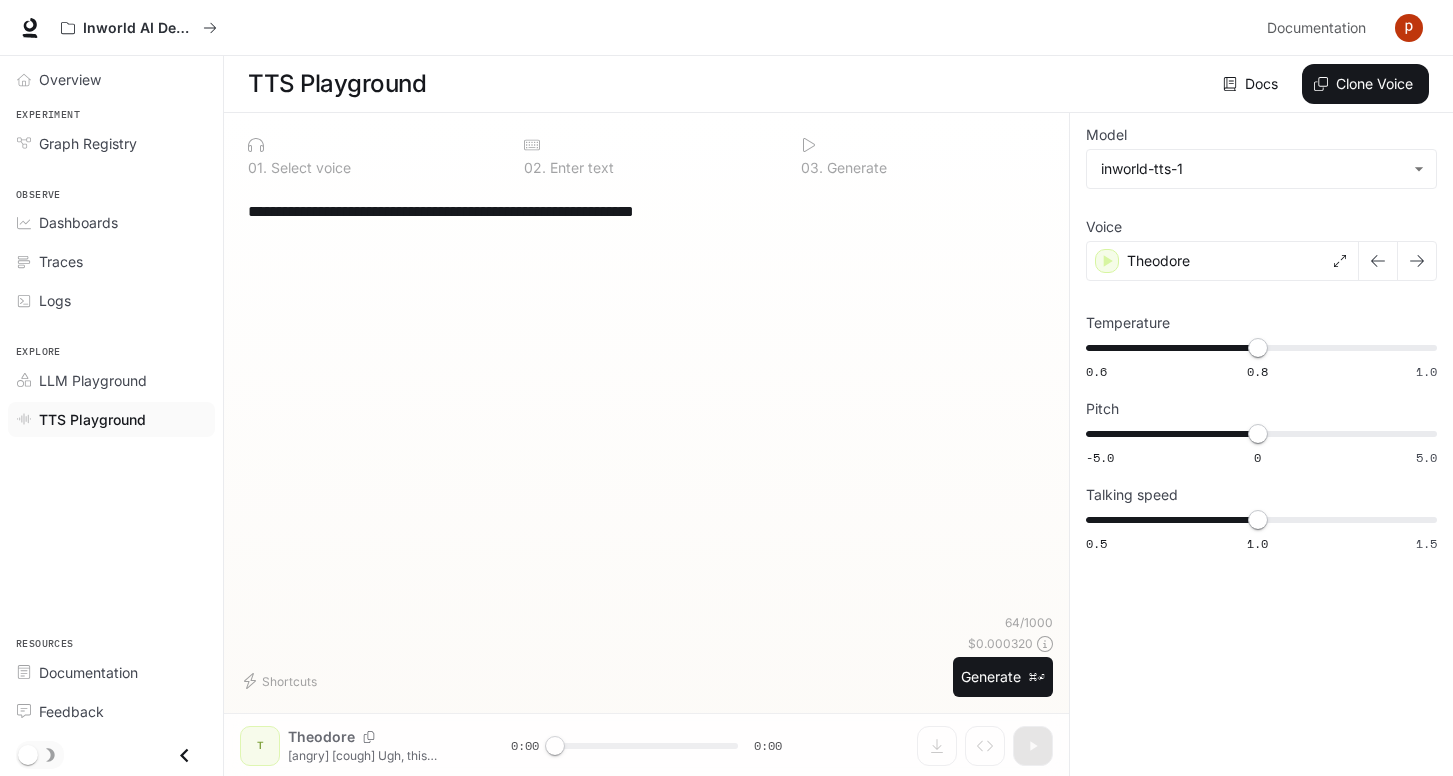 type on "**********" 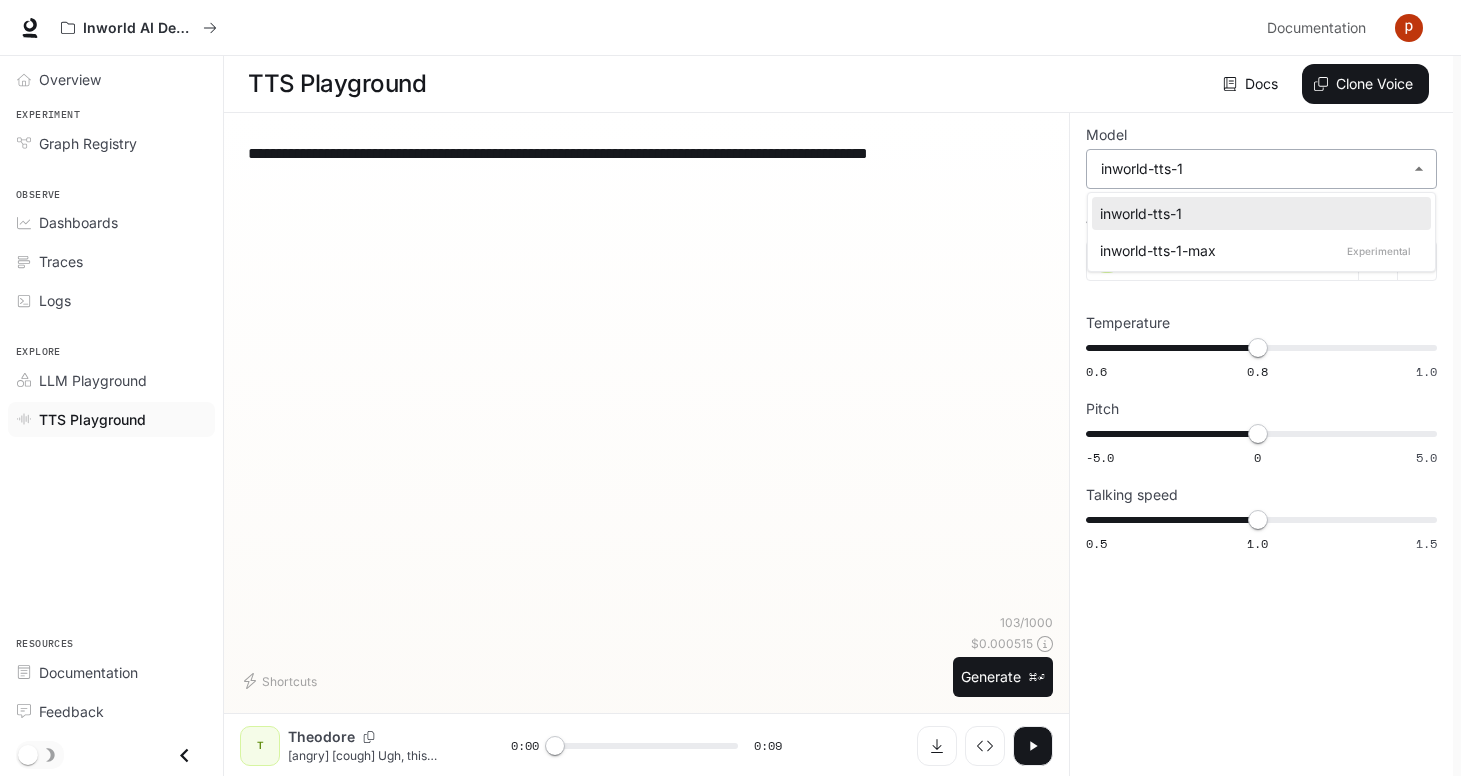 click on "**********" at bounding box center (730, 388) 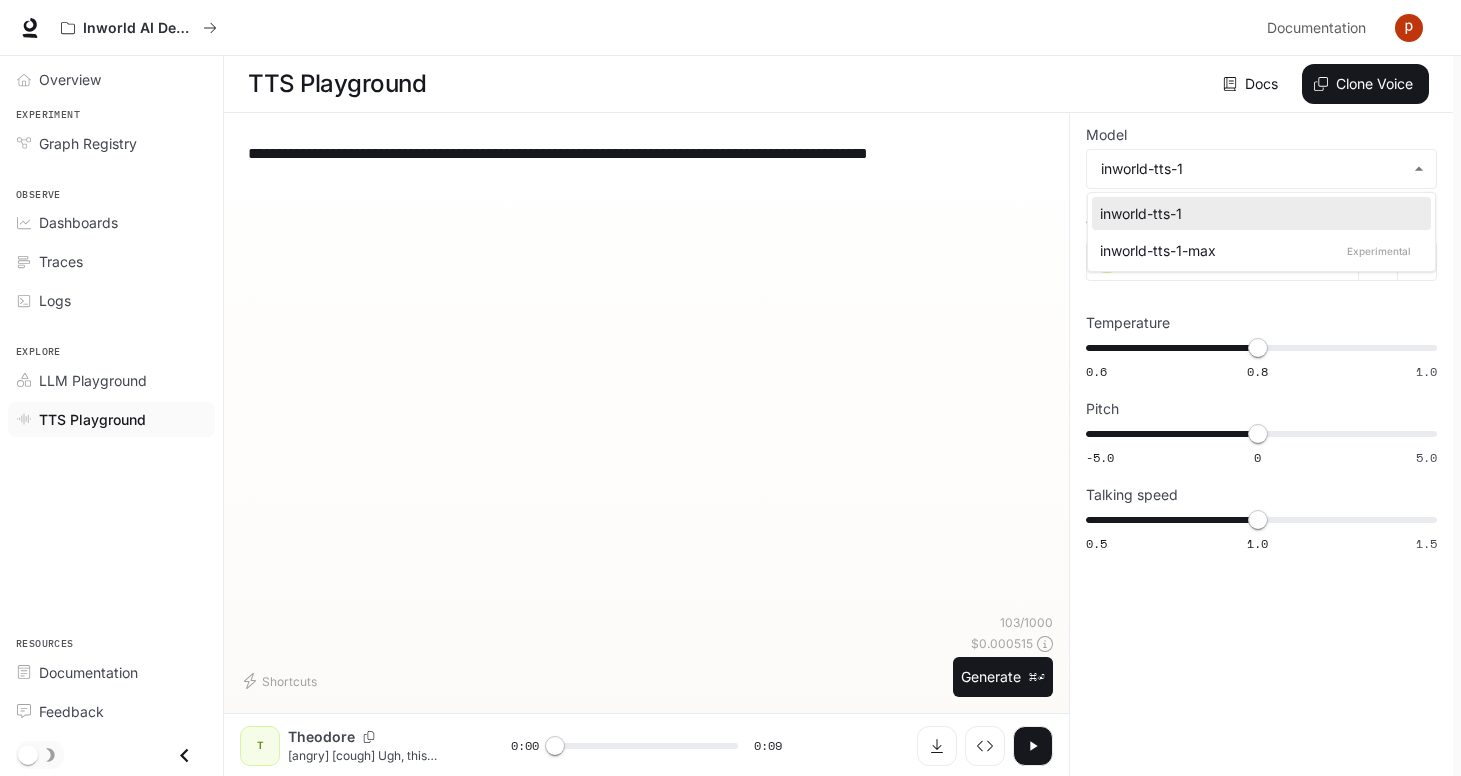 click at bounding box center [730, 388] 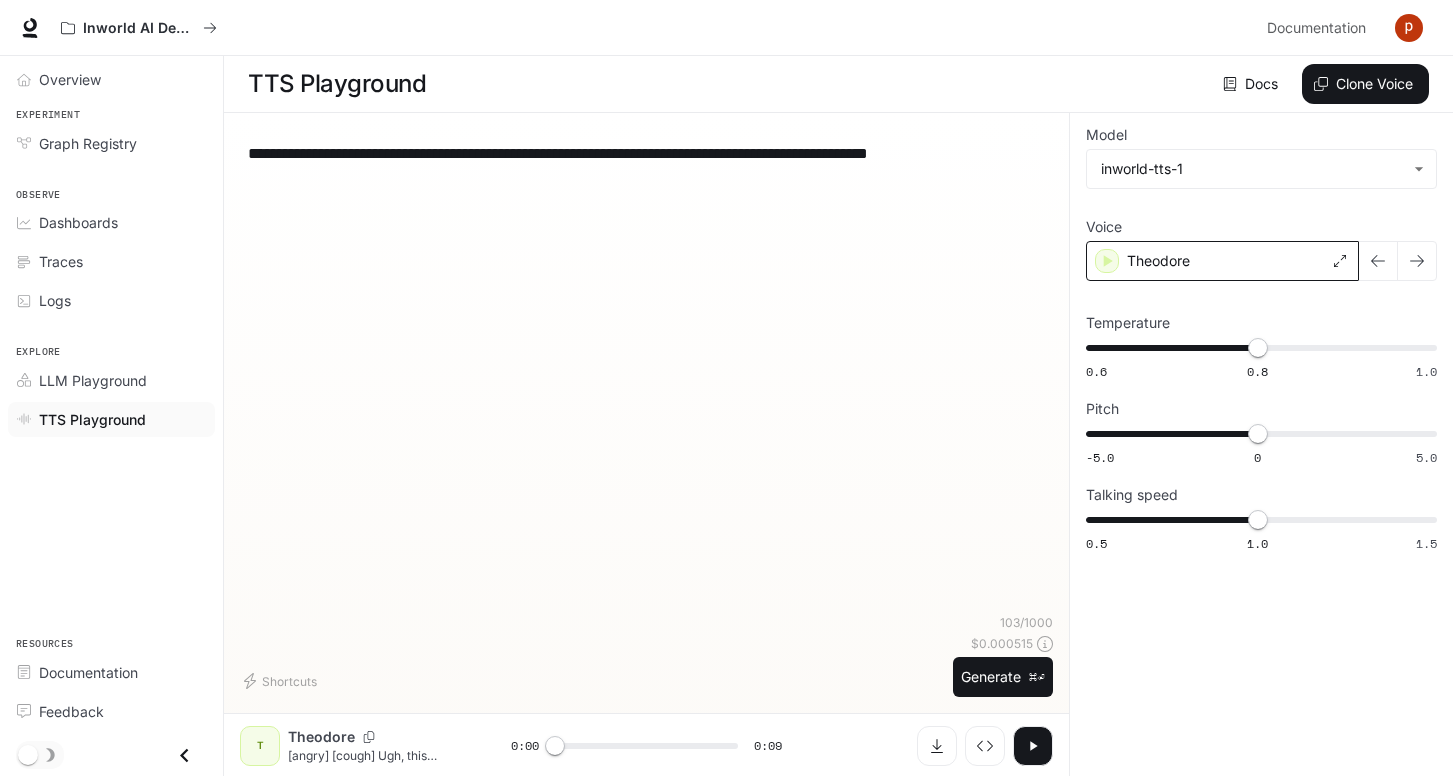 click on "Theodore" at bounding box center (1158, 261) 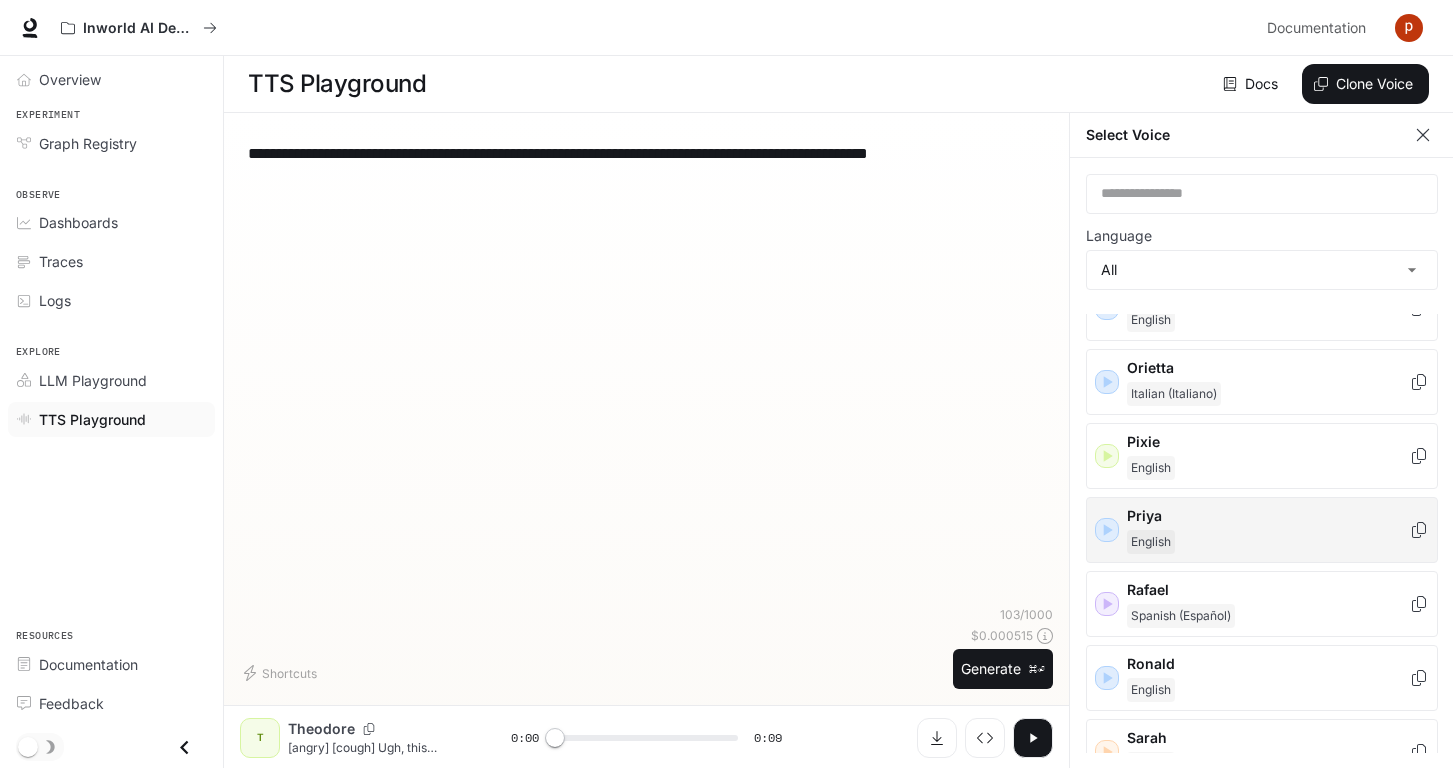 scroll, scrollTop: 2366, scrollLeft: 0, axis: vertical 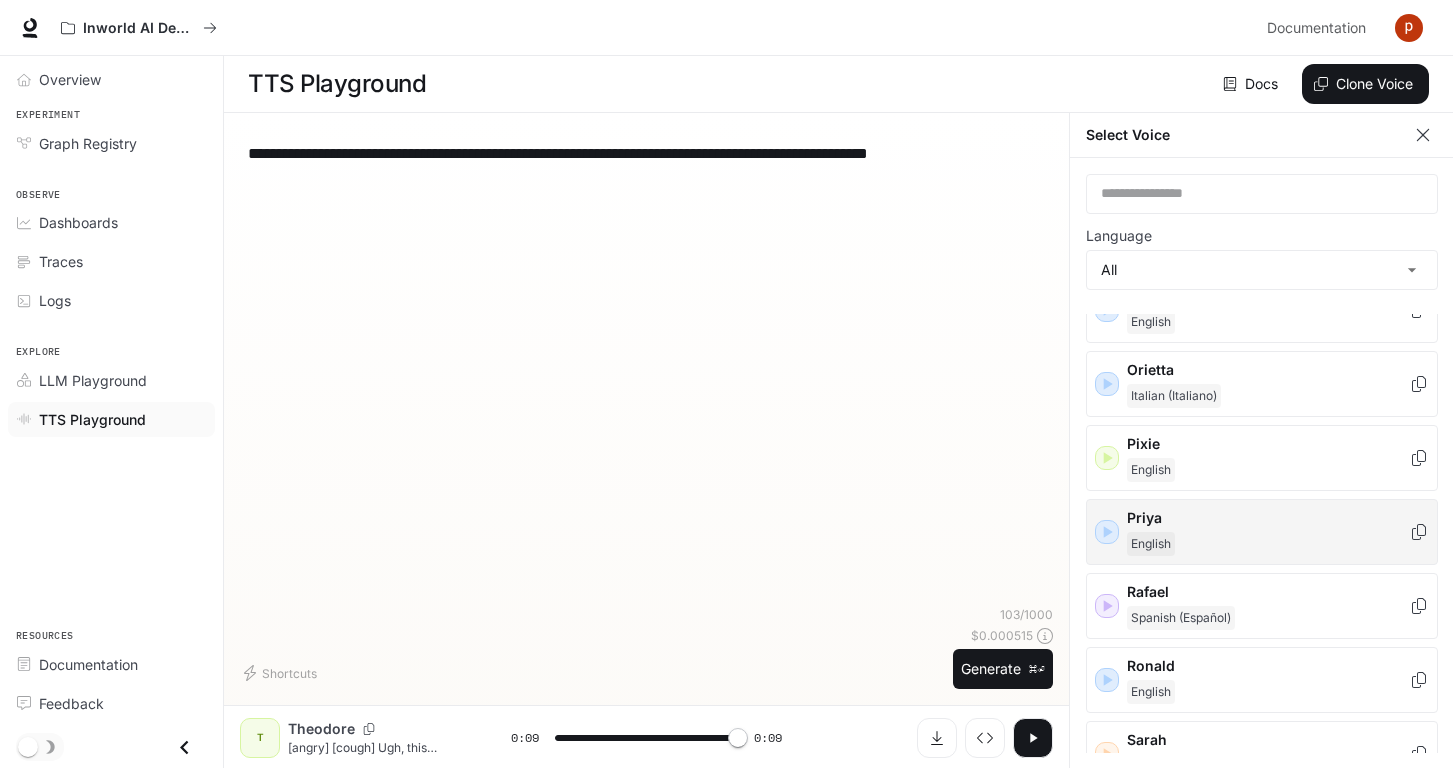 type on "*" 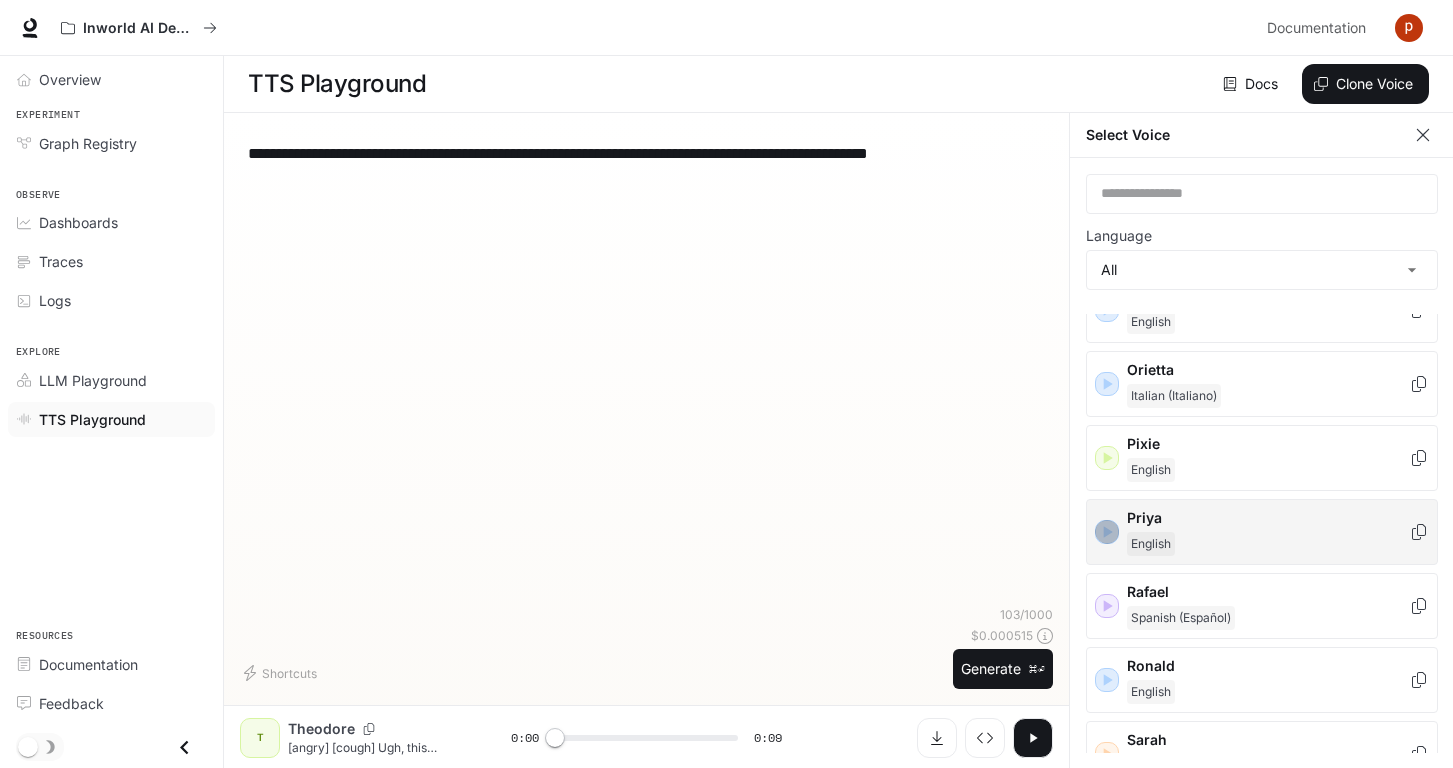 click 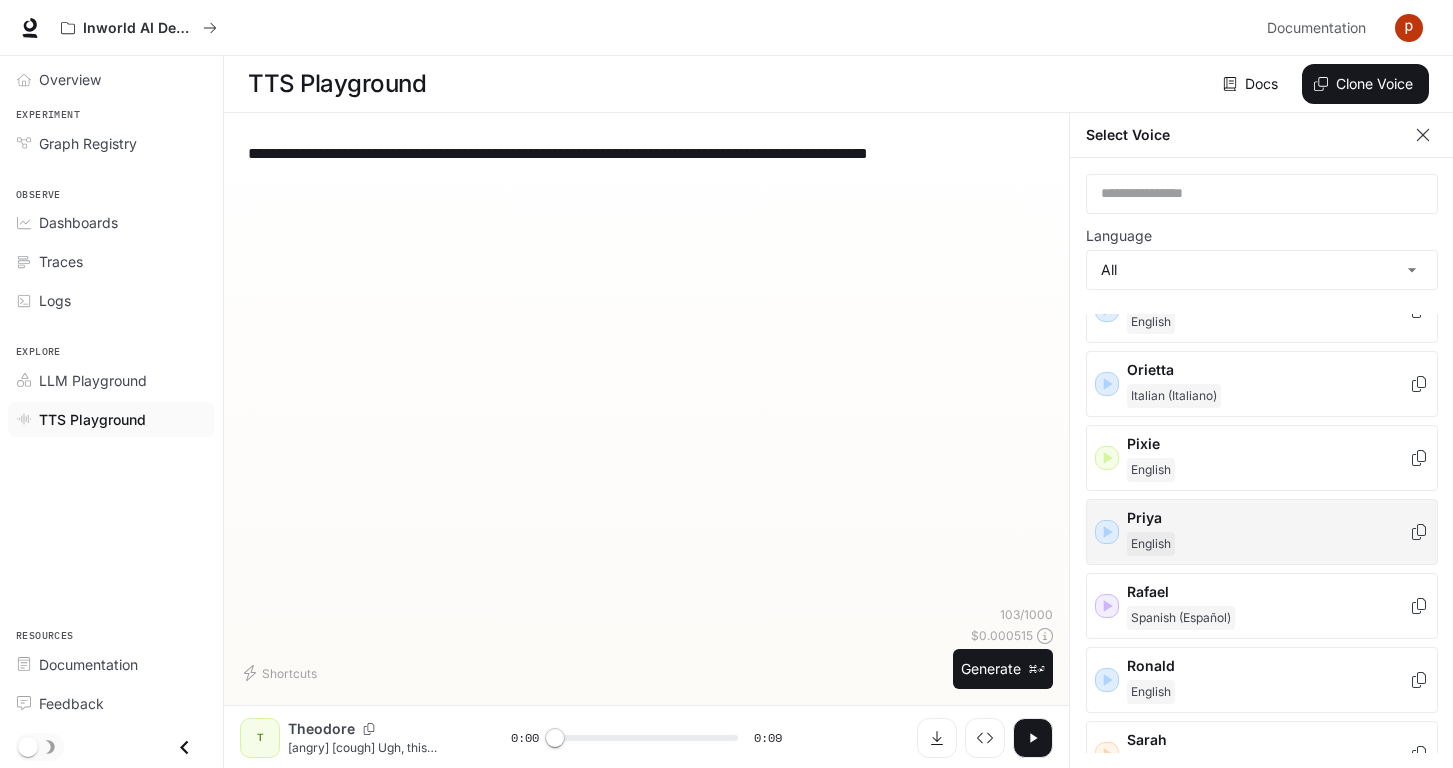 click 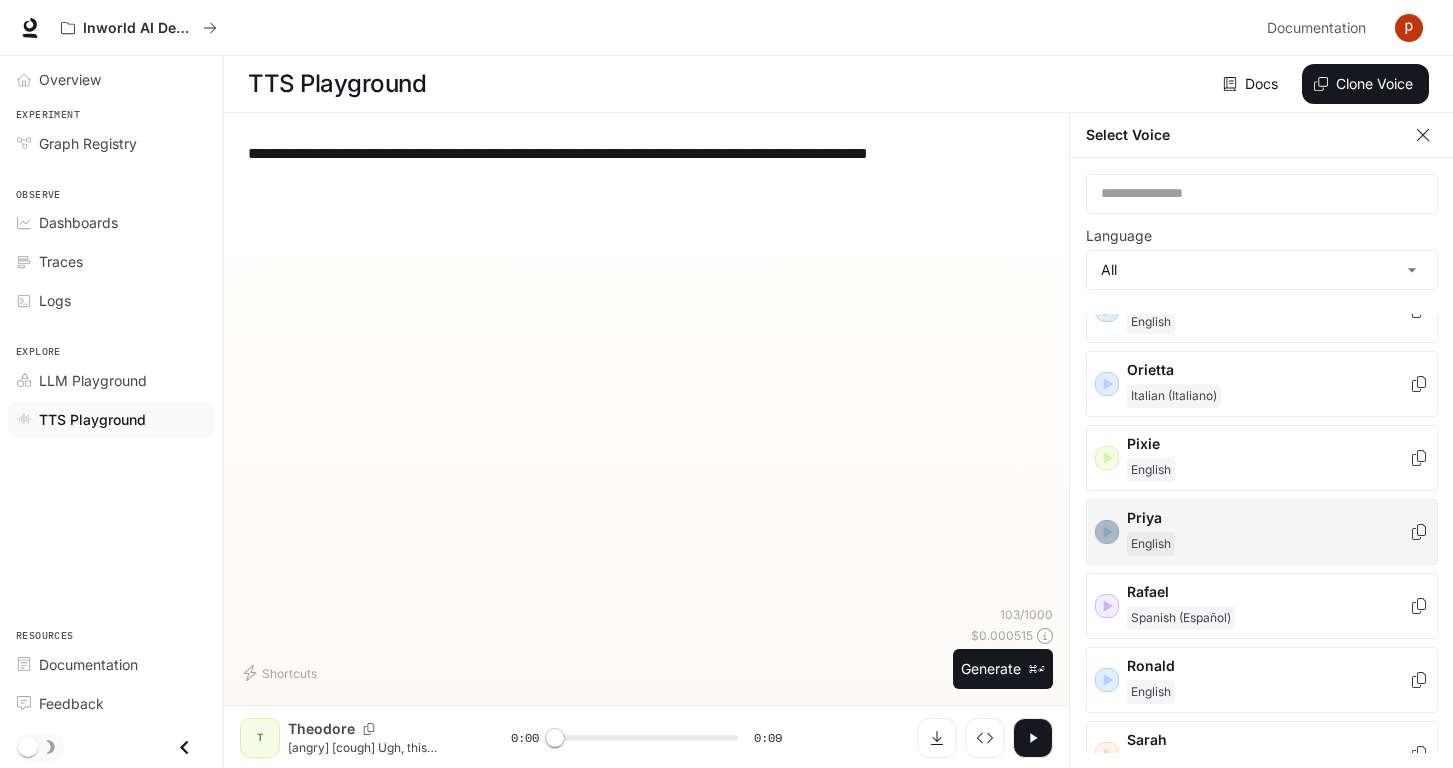 click 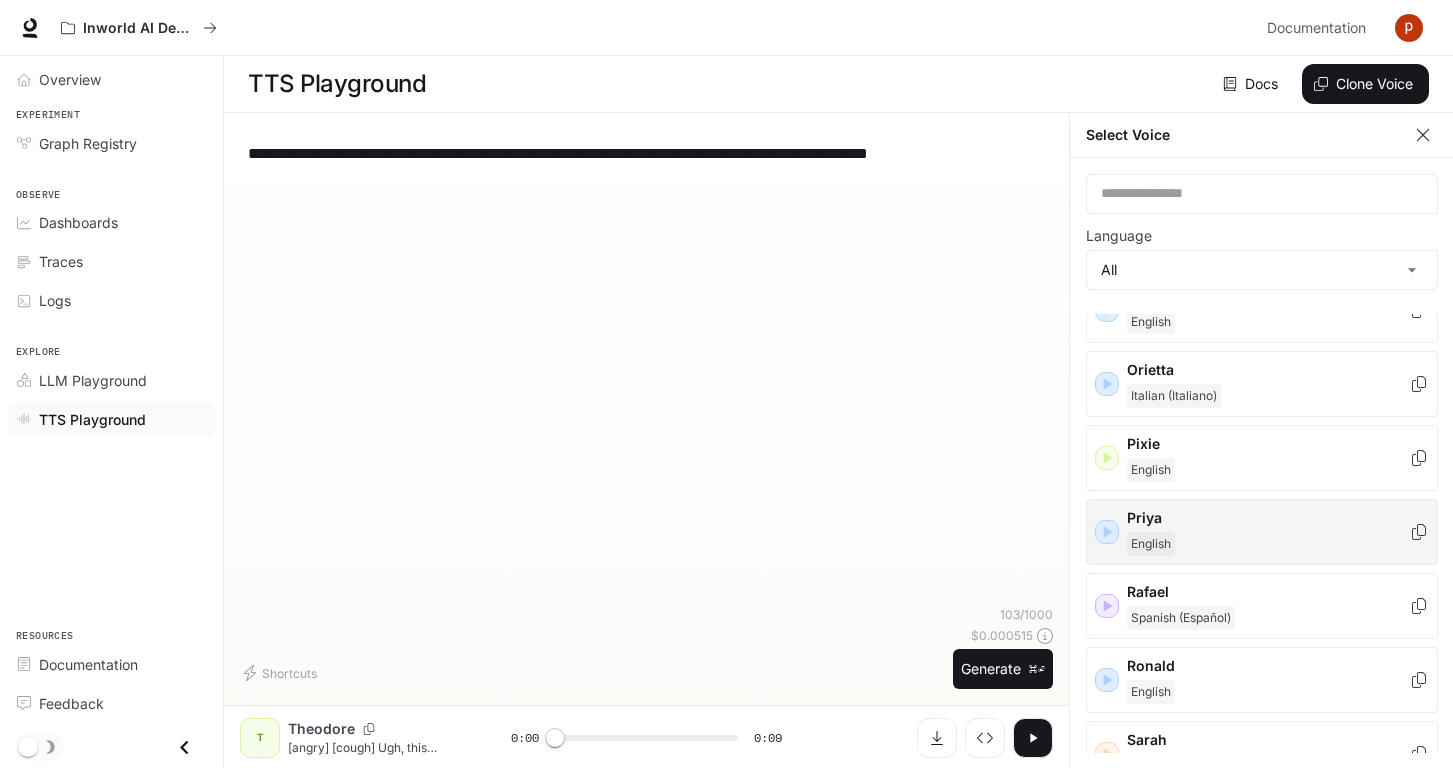 click 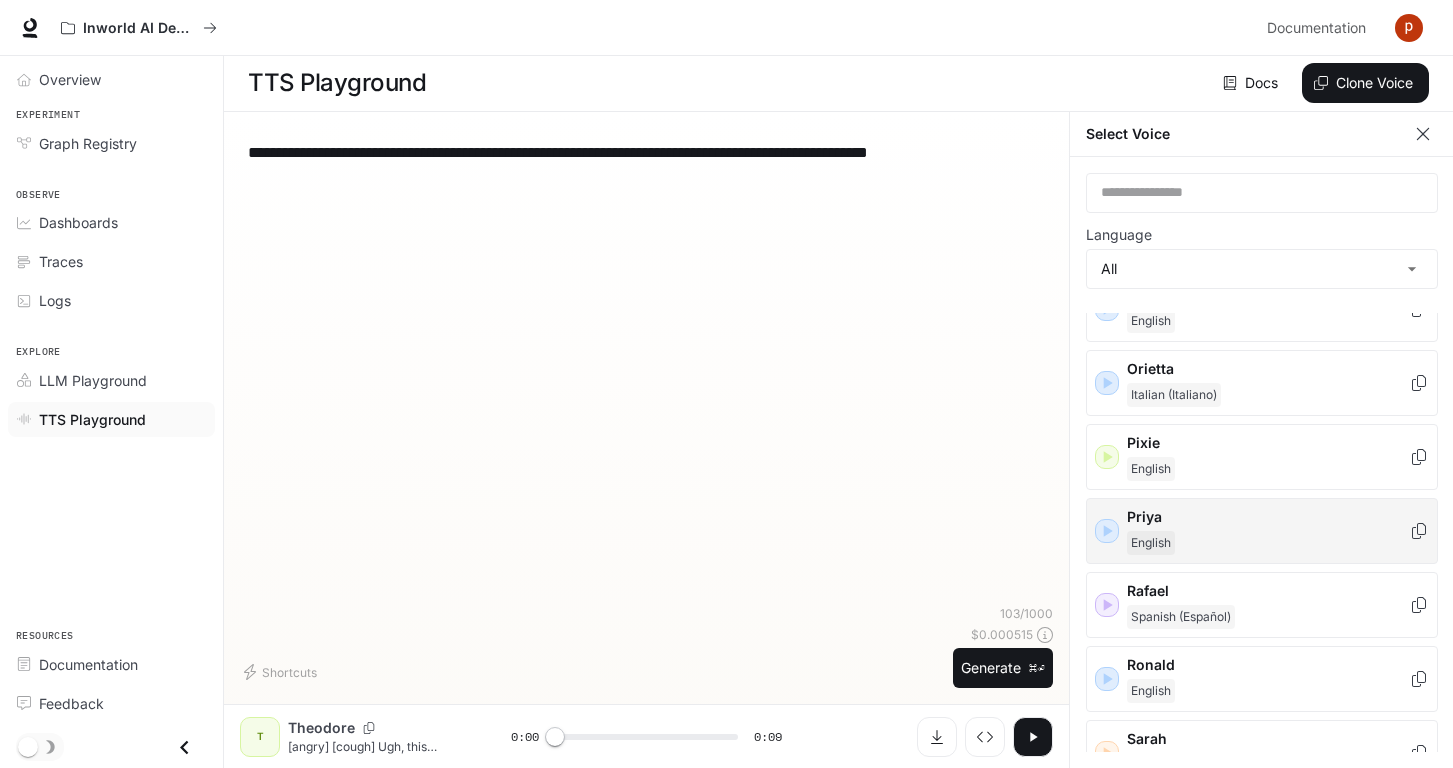 scroll, scrollTop: 9, scrollLeft: 0, axis: vertical 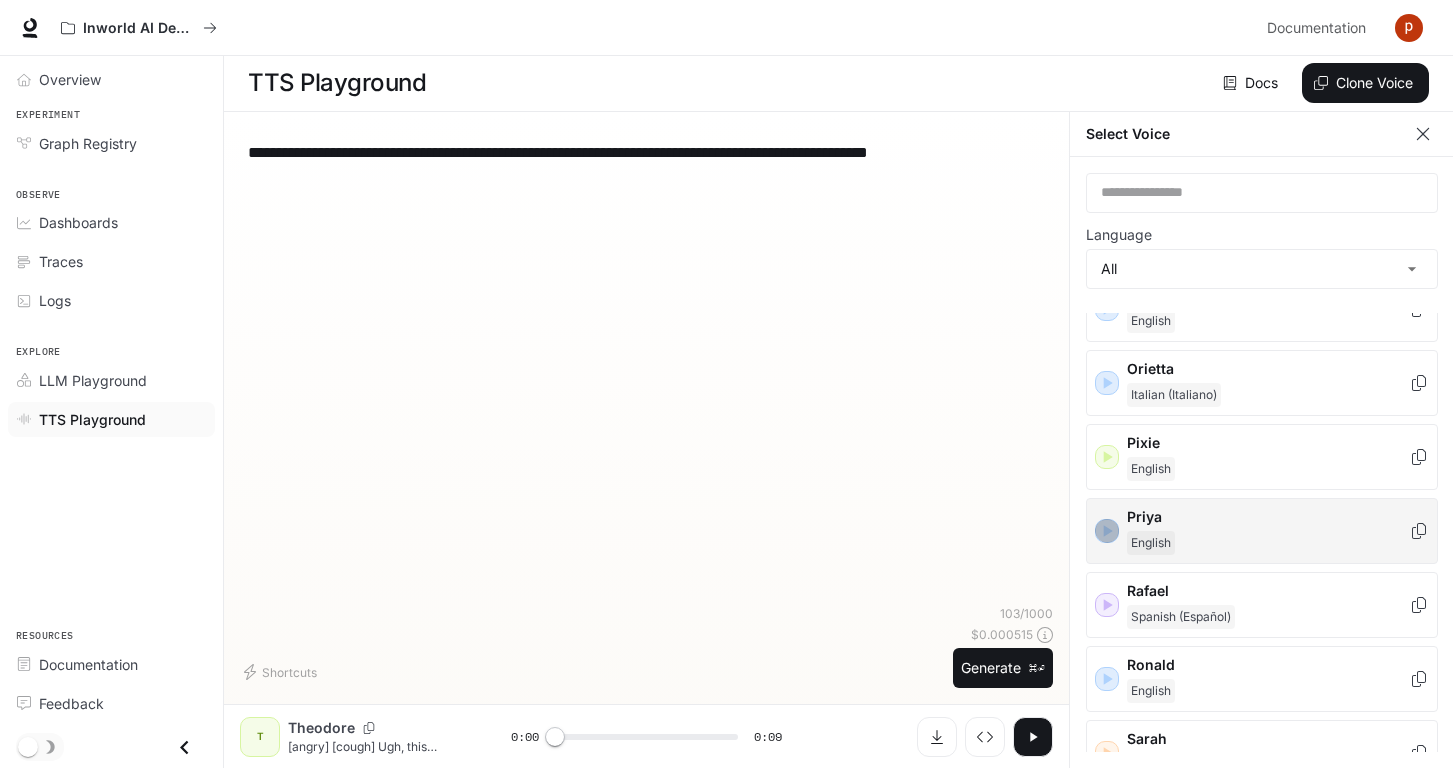 click 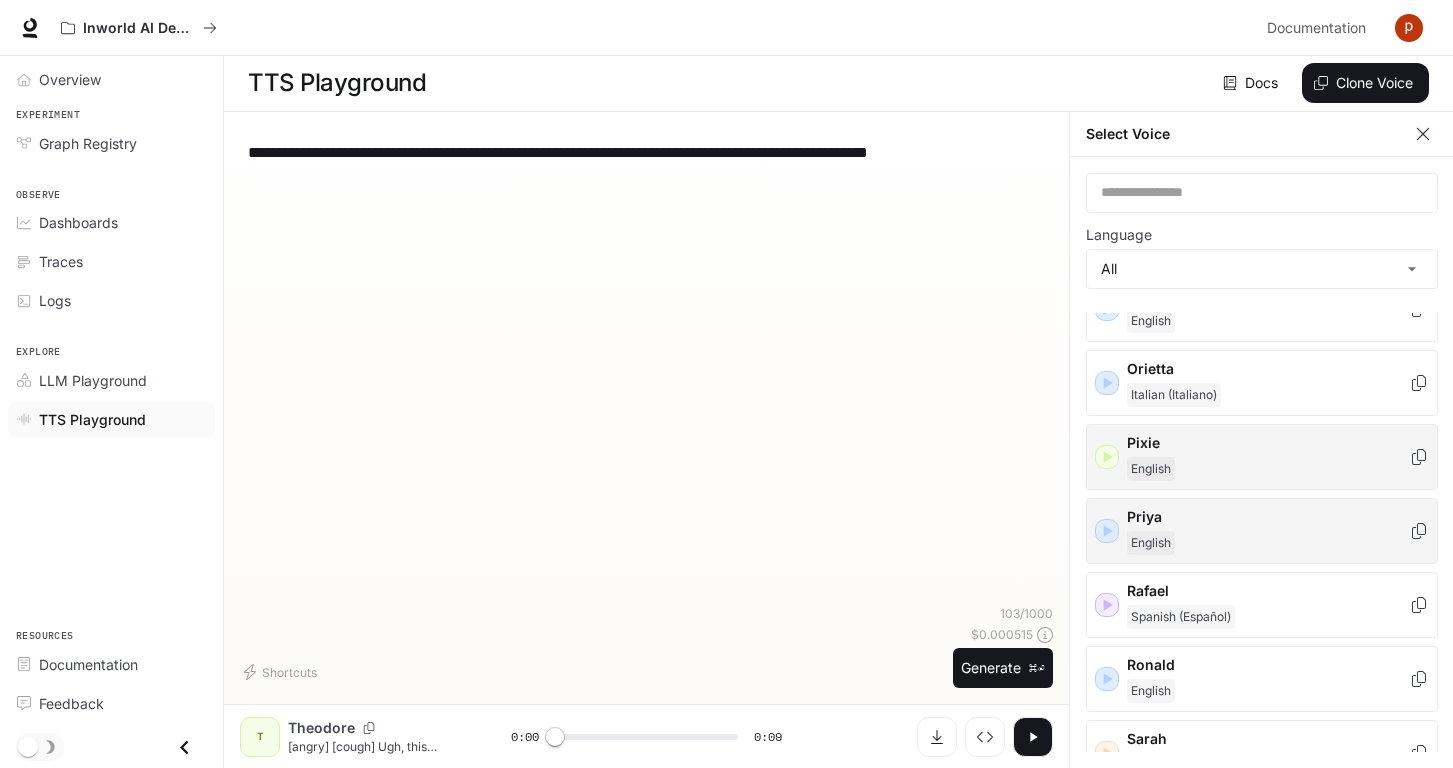 click 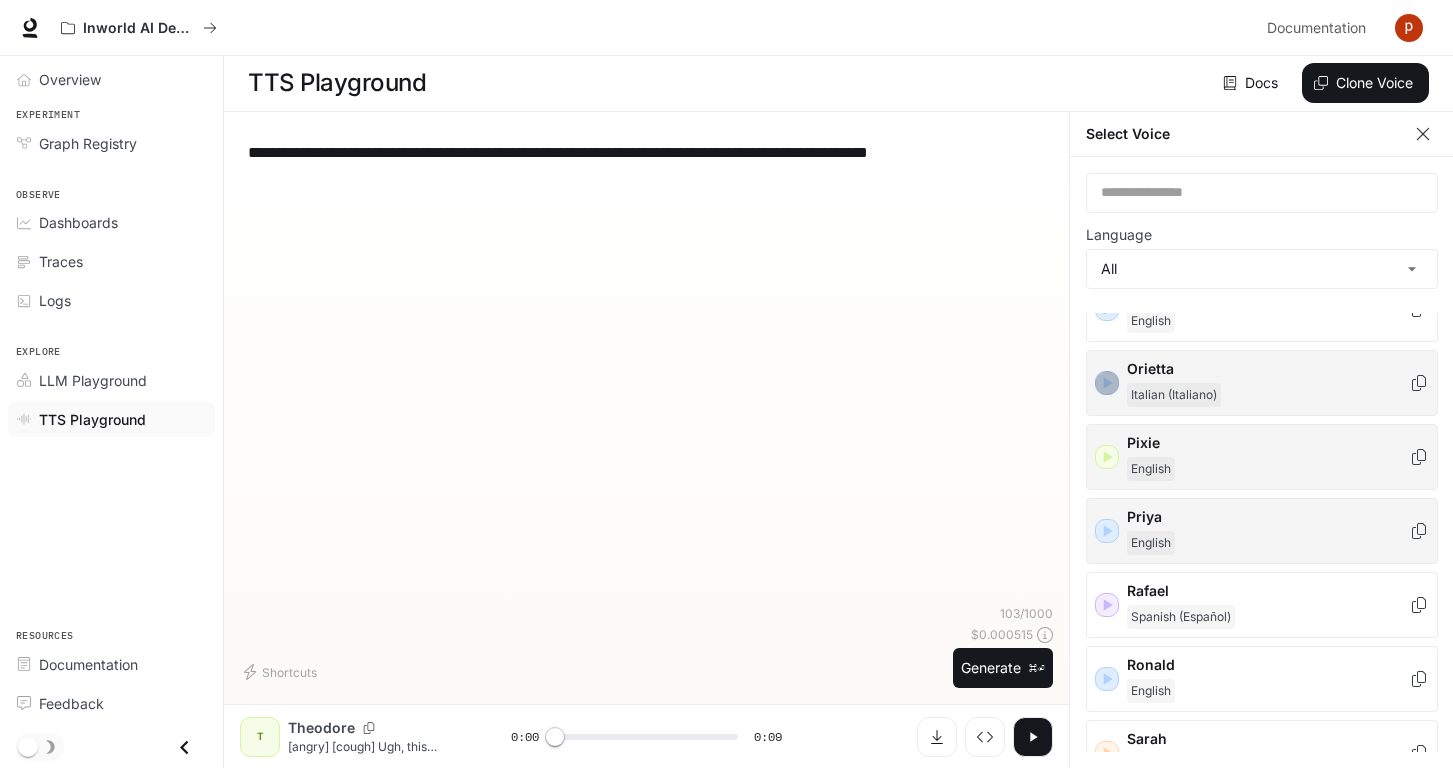 click 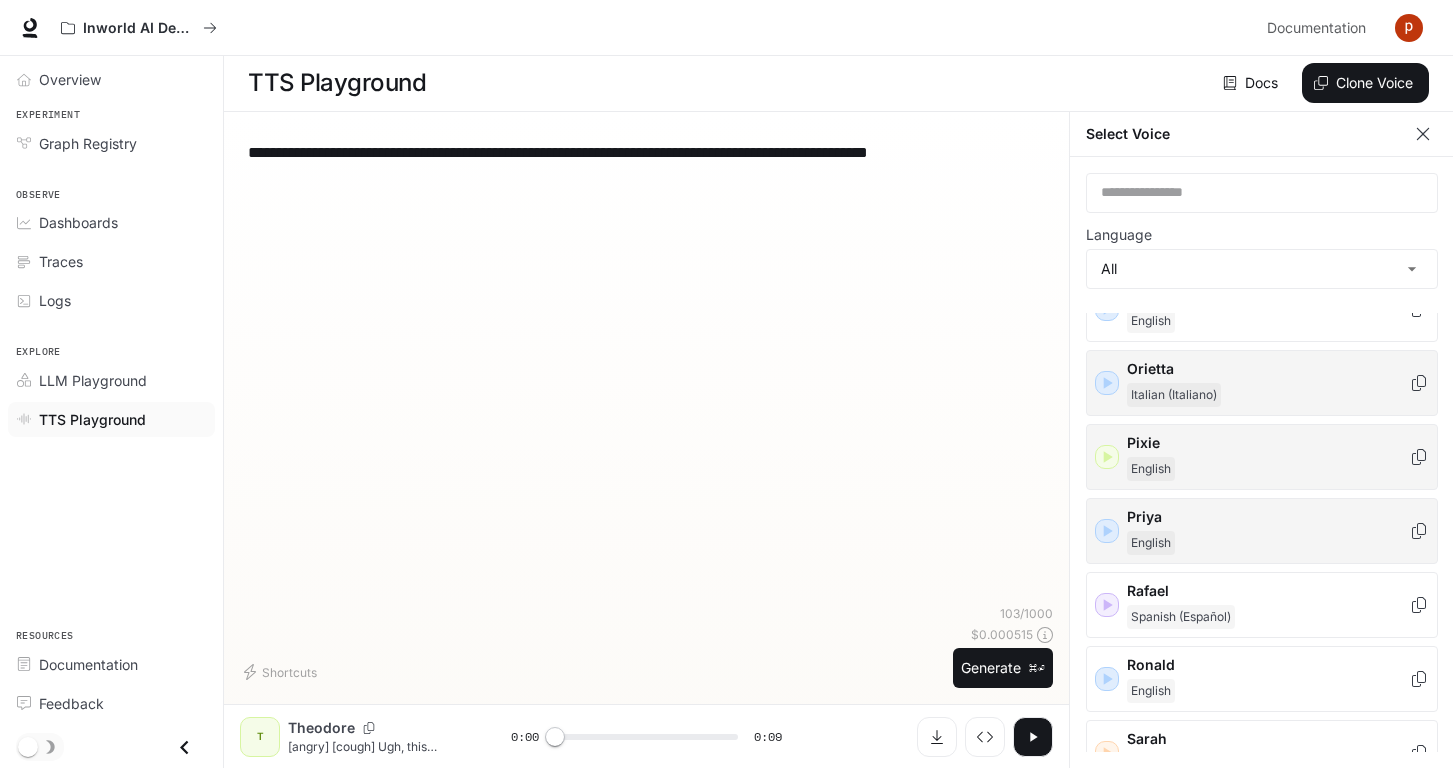 click 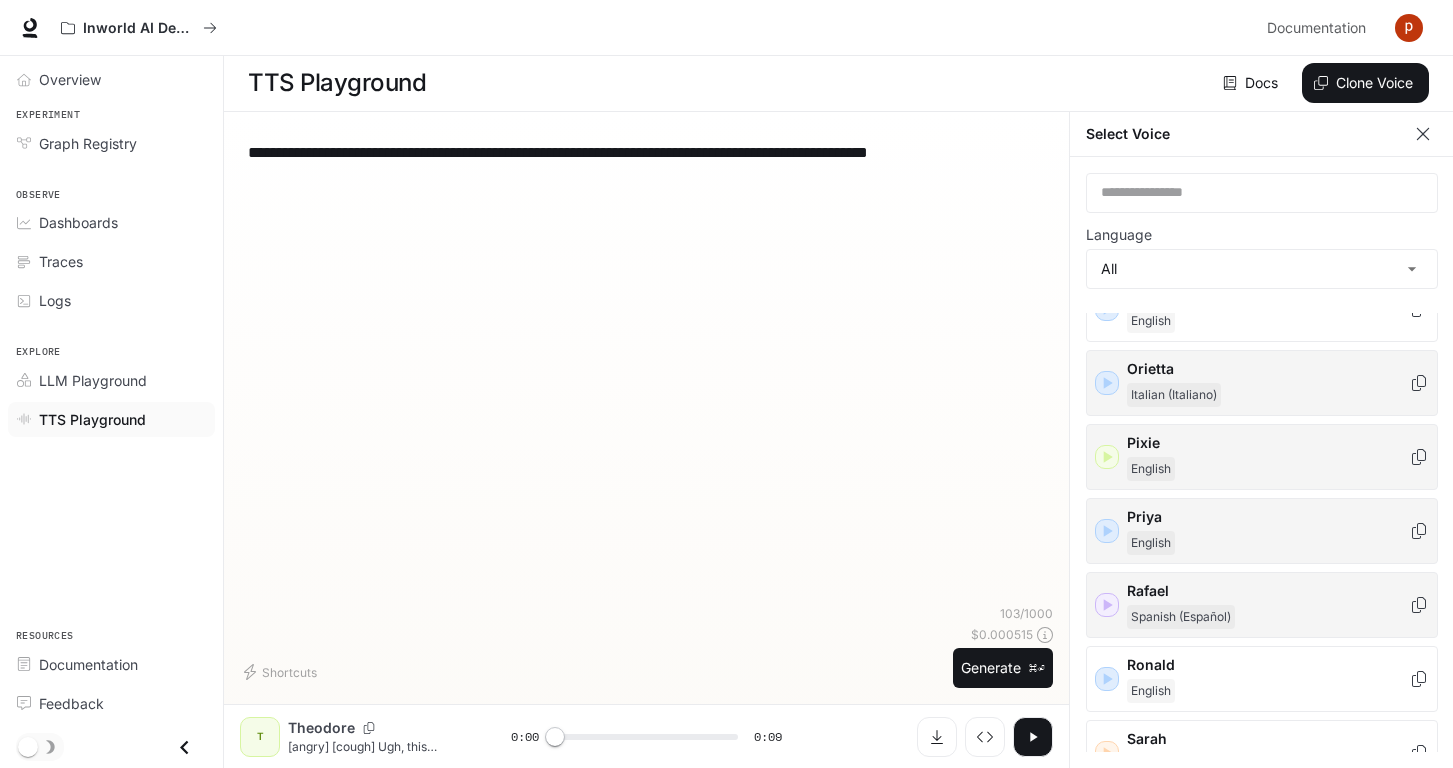 click 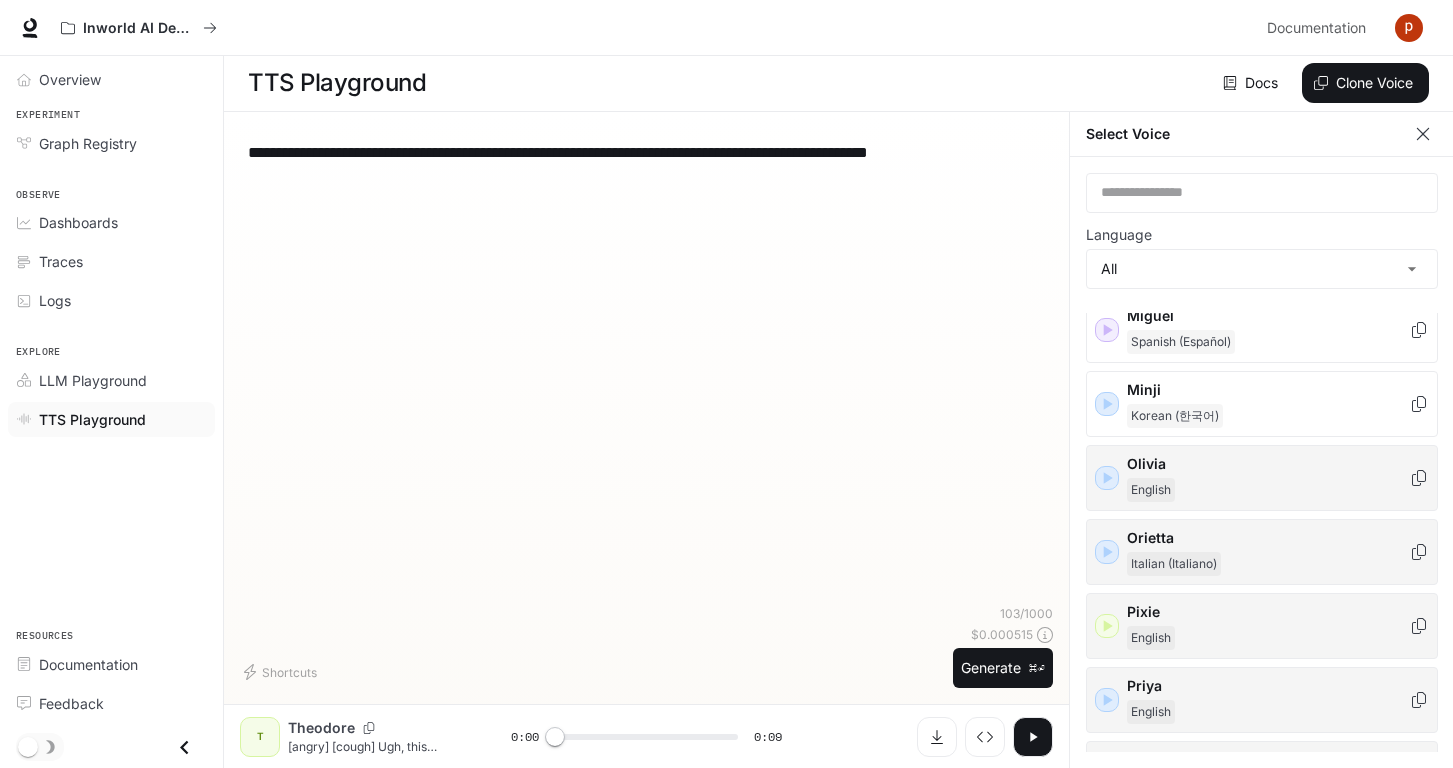 scroll, scrollTop: 2126, scrollLeft: 0, axis: vertical 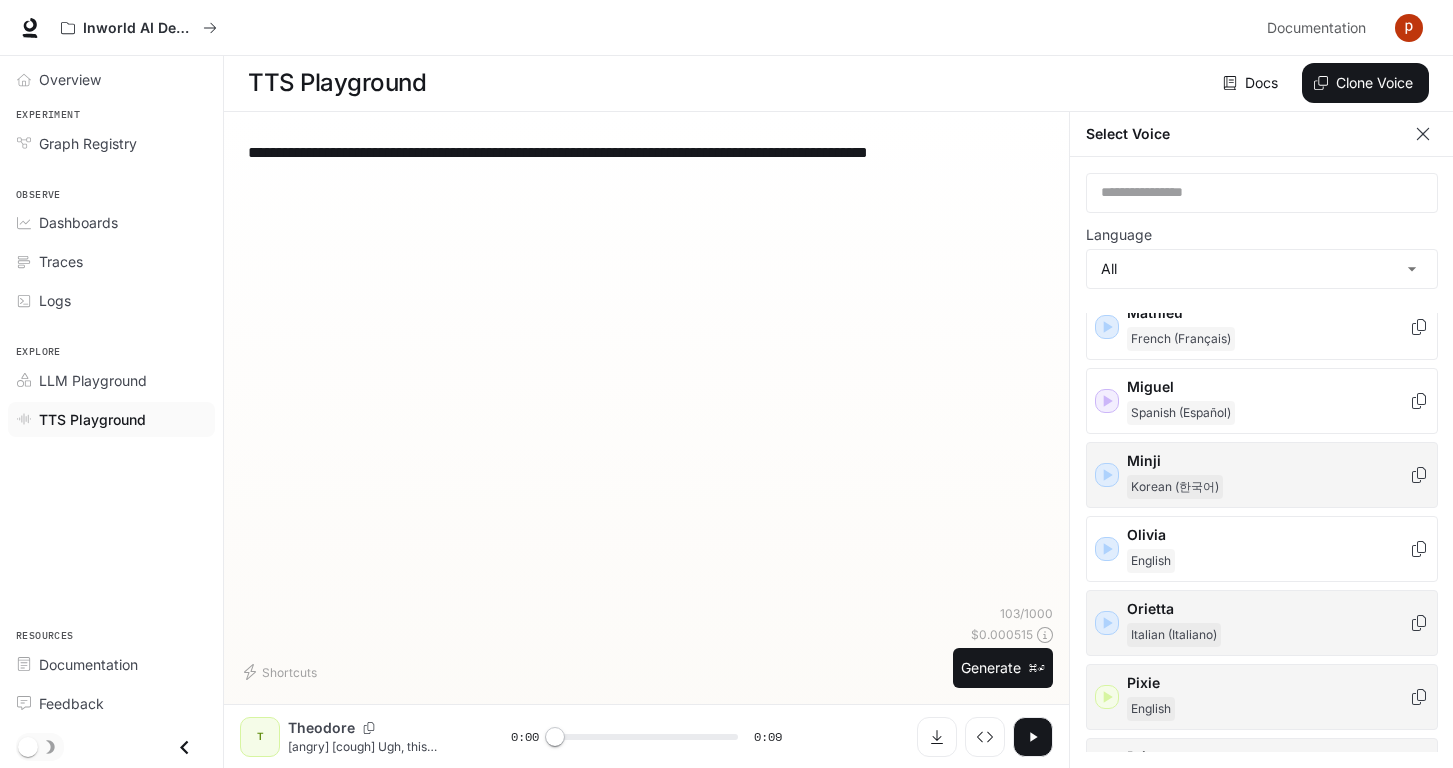 click 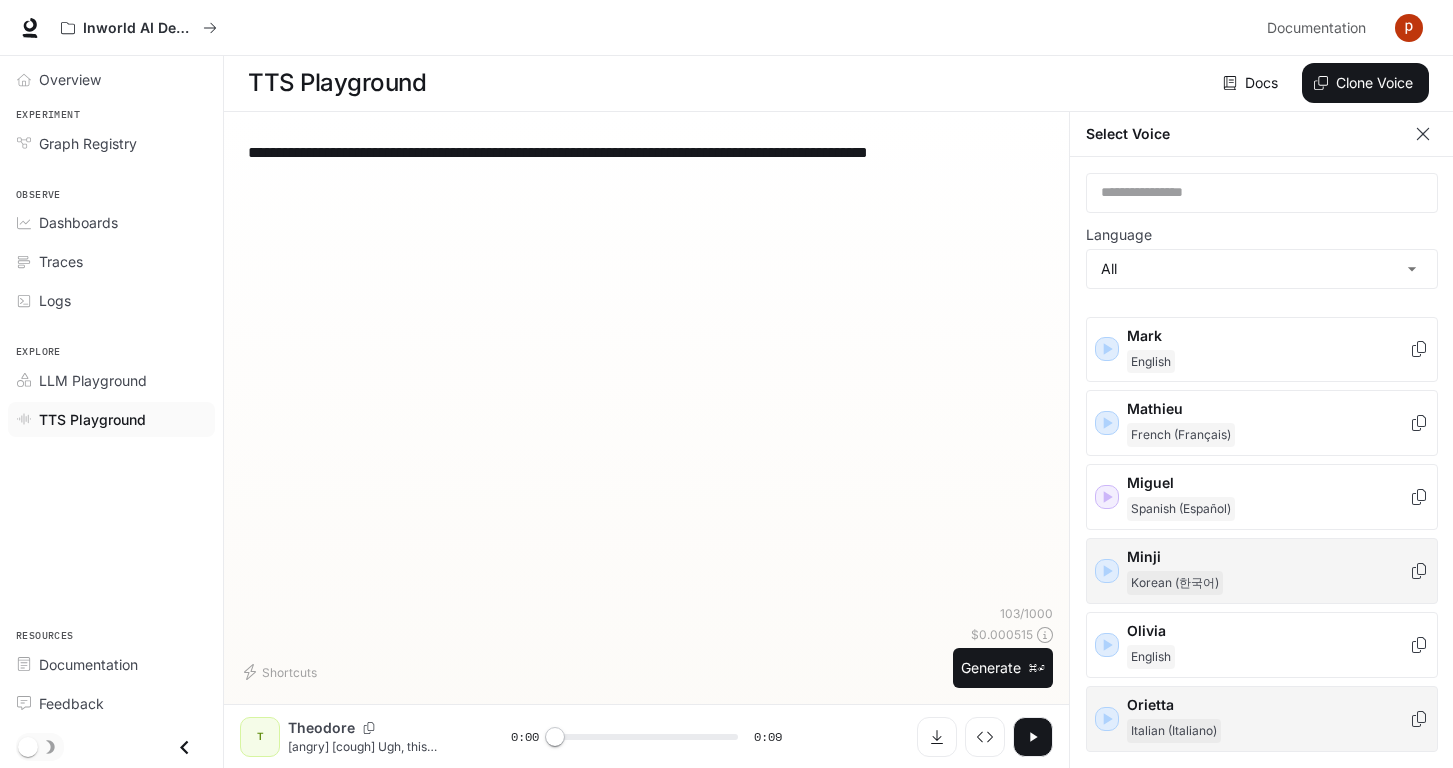 scroll, scrollTop: 2025, scrollLeft: 0, axis: vertical 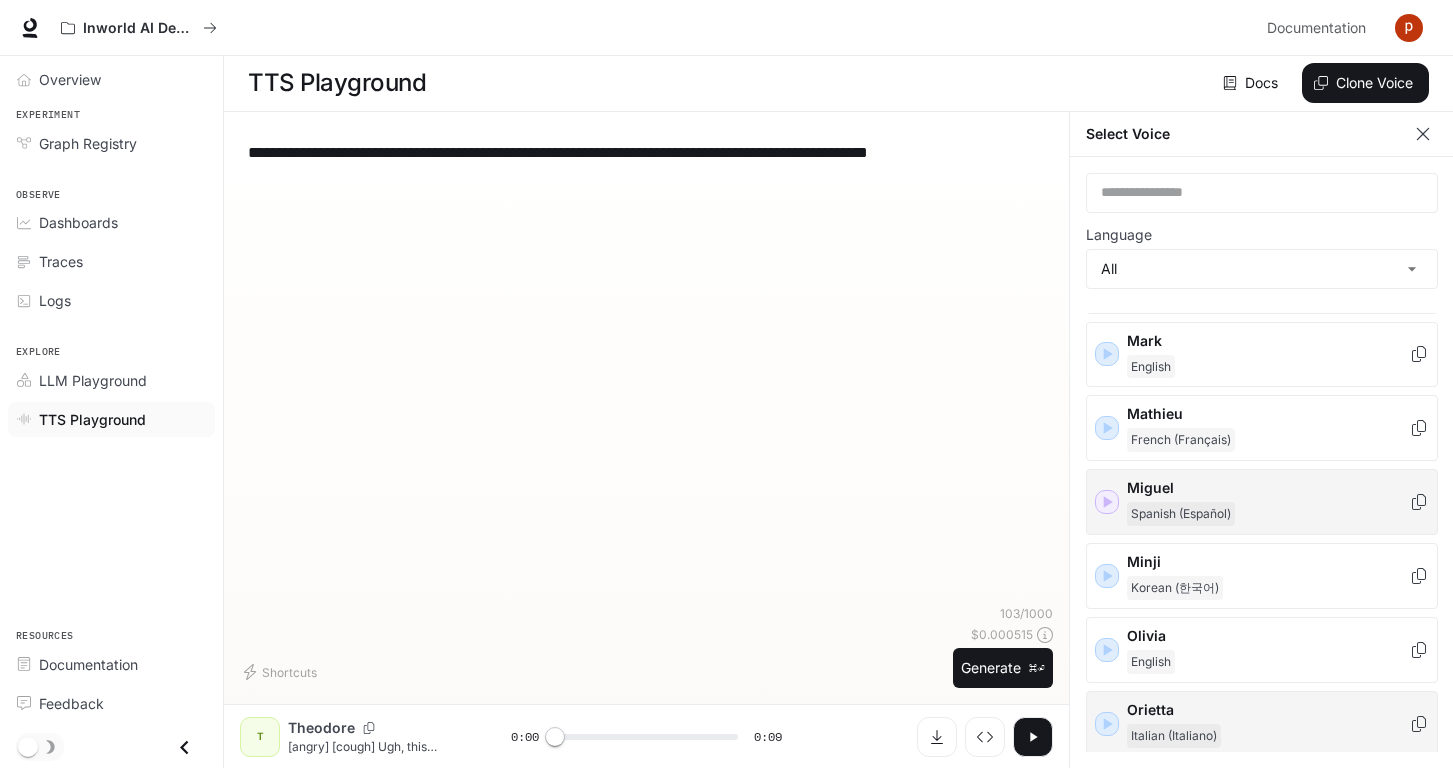 click 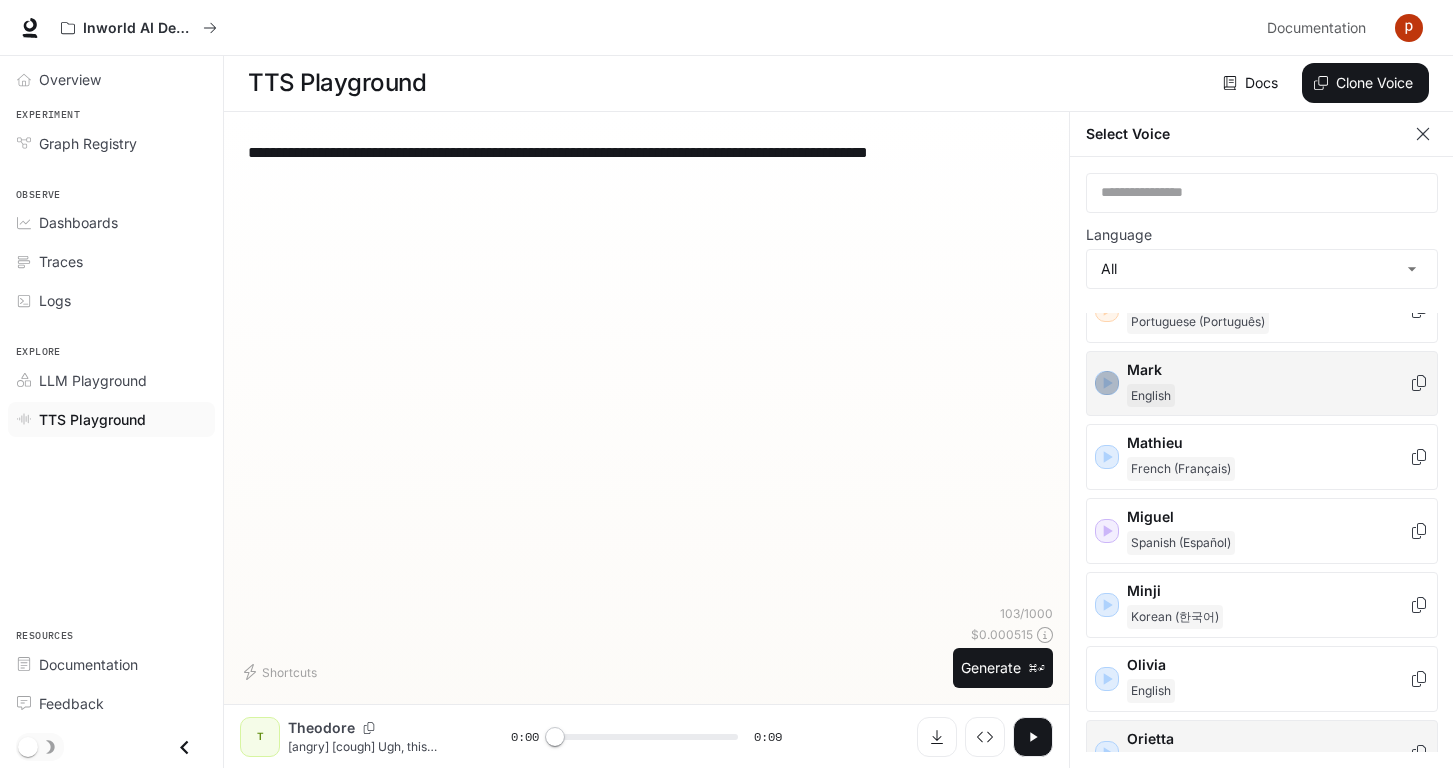 click 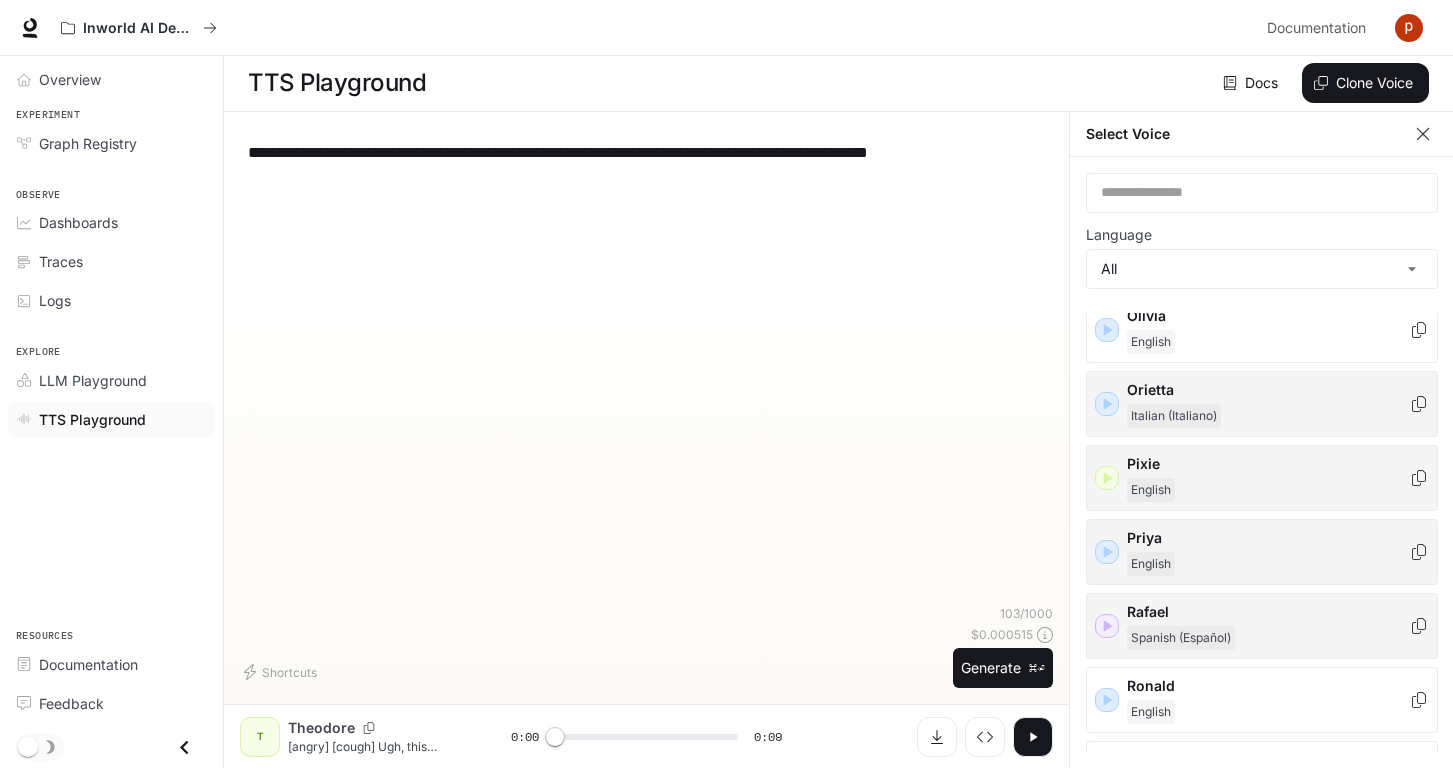 scroll, scrollTop: 2354, scrollLeft: 0, axis: vertical 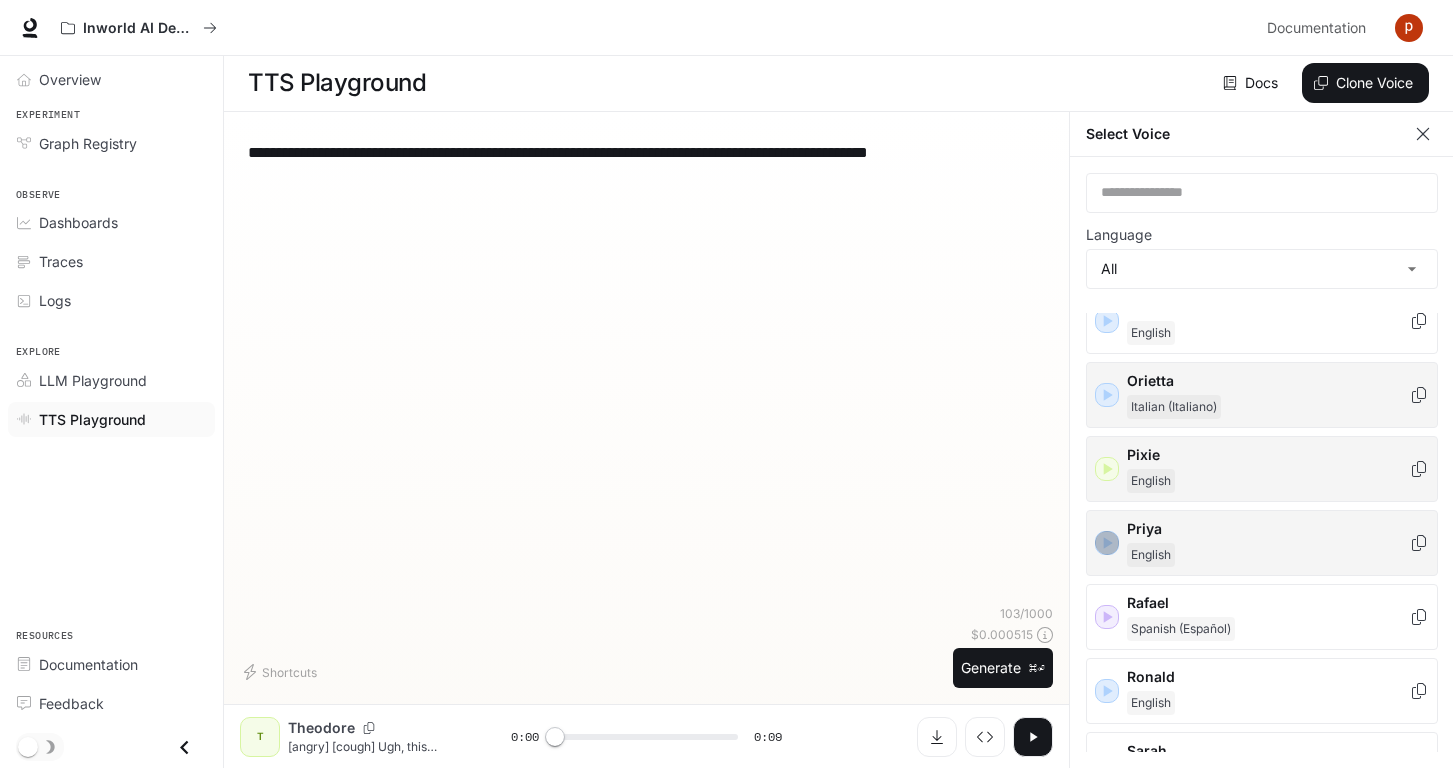 click 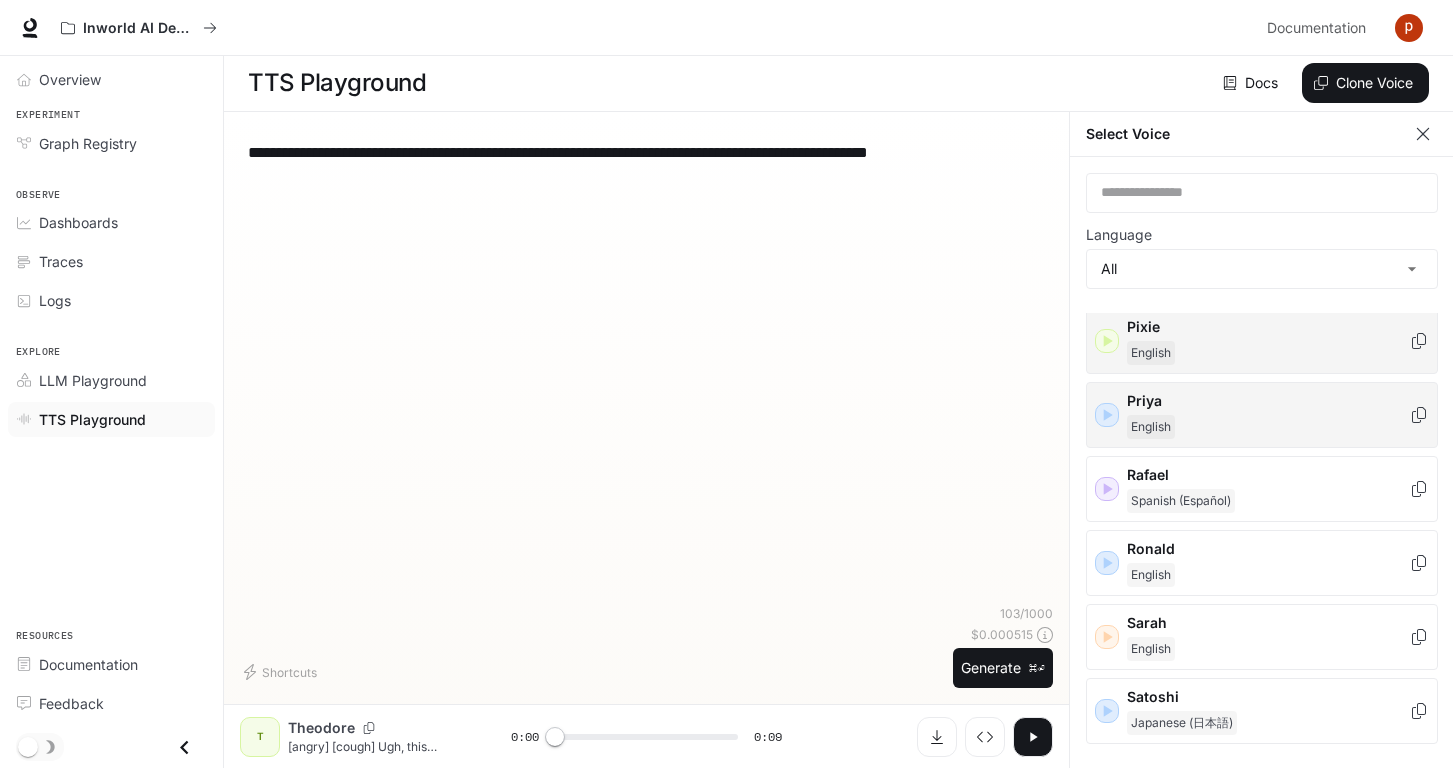 scroll, scrollTop: 2483, scrollLeft: 0, axis: vertical 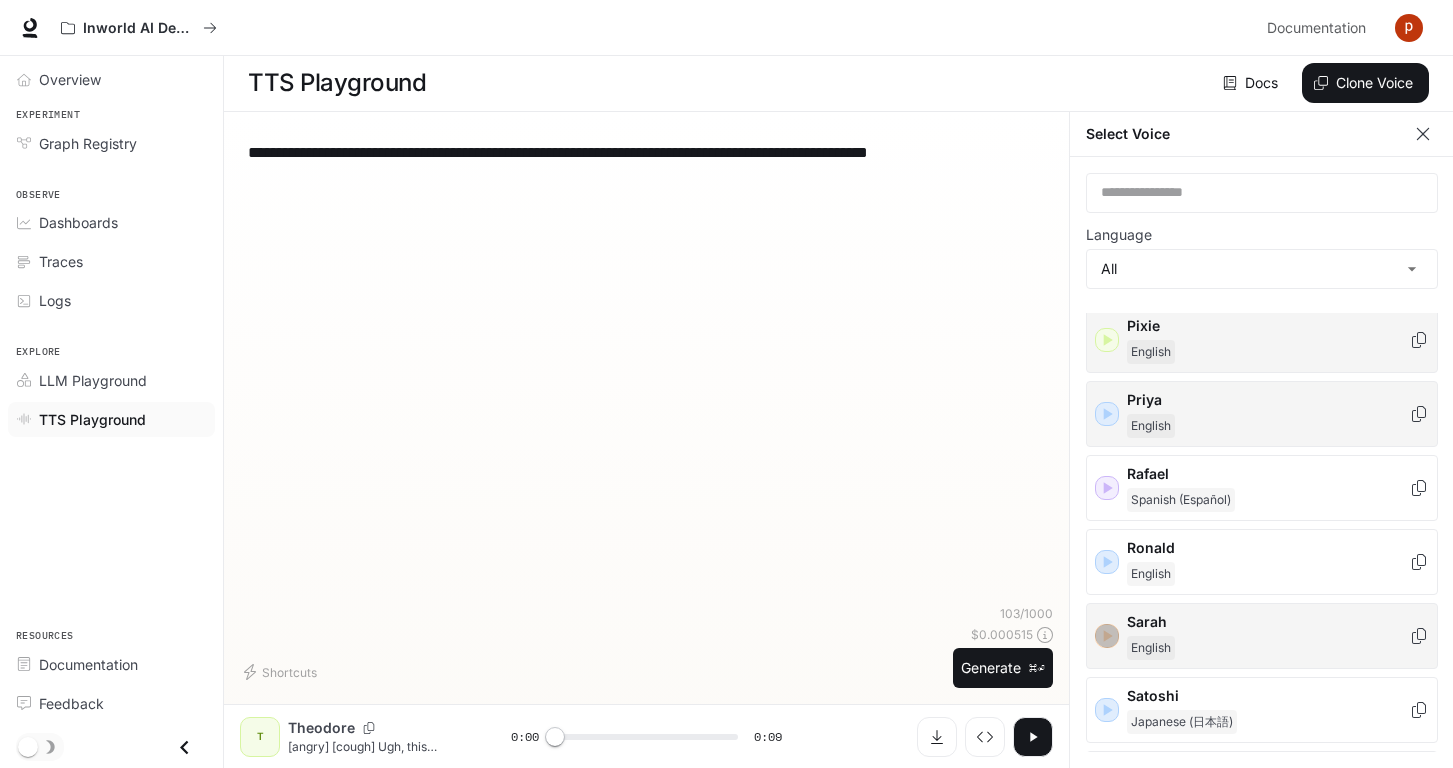 click 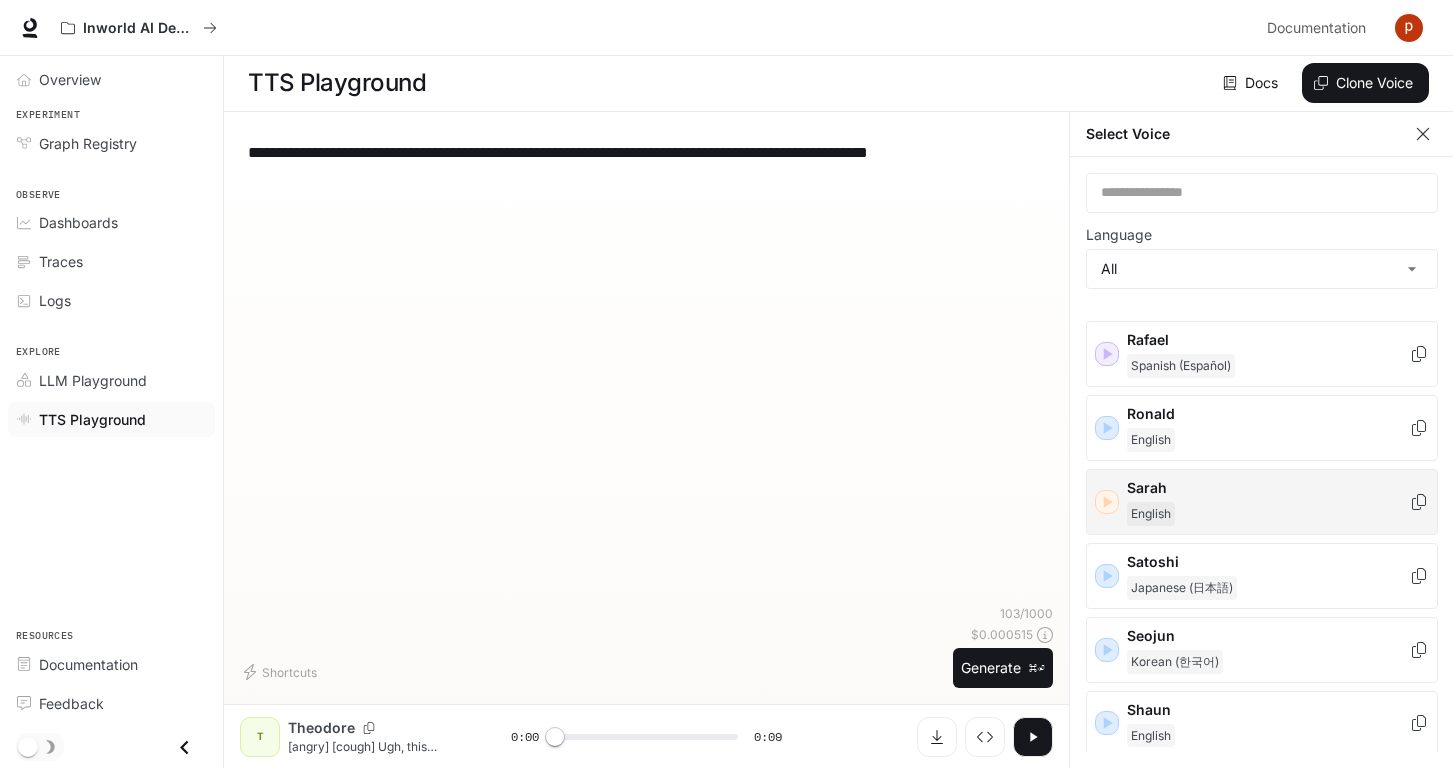 scroll, scrollTop: 2622, scrollLeft: 0, axis: vertical 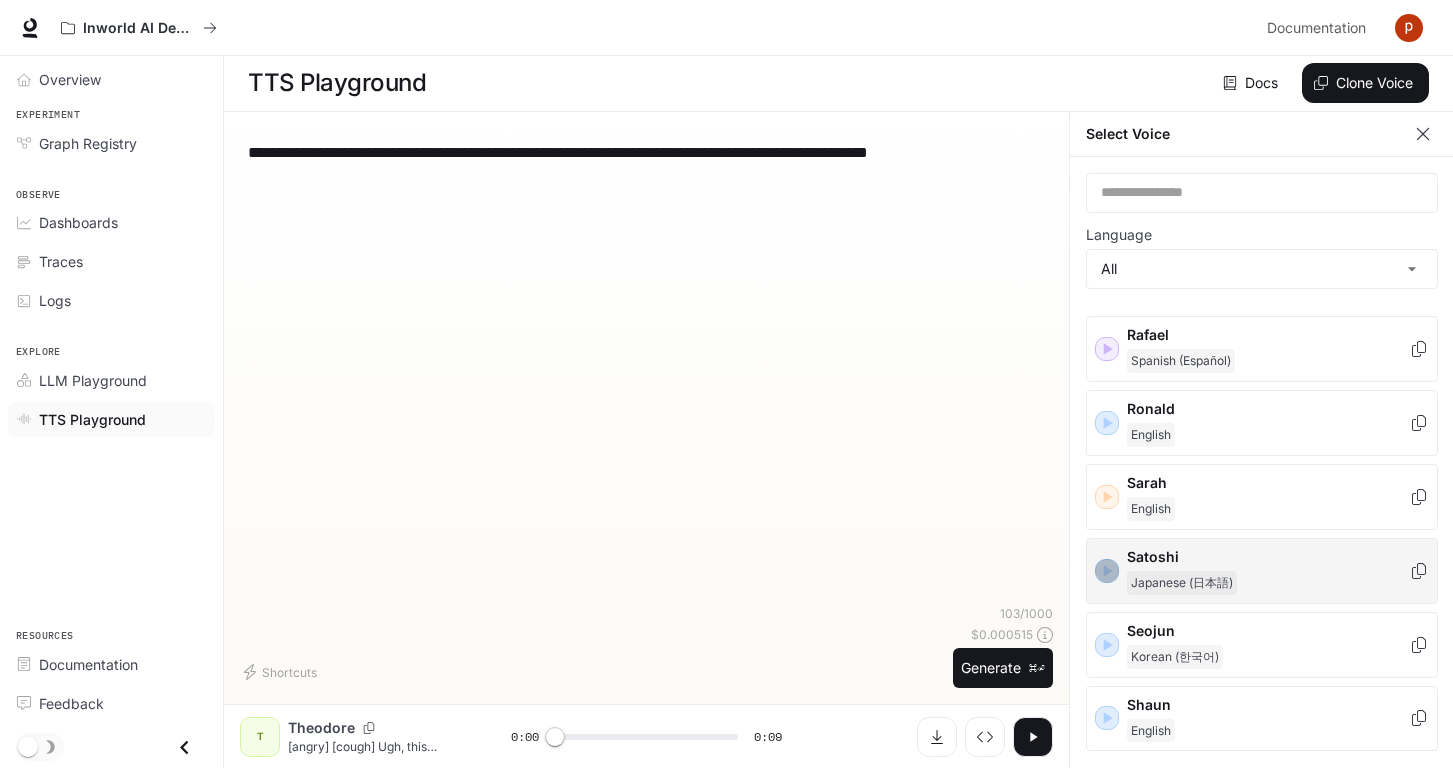 click 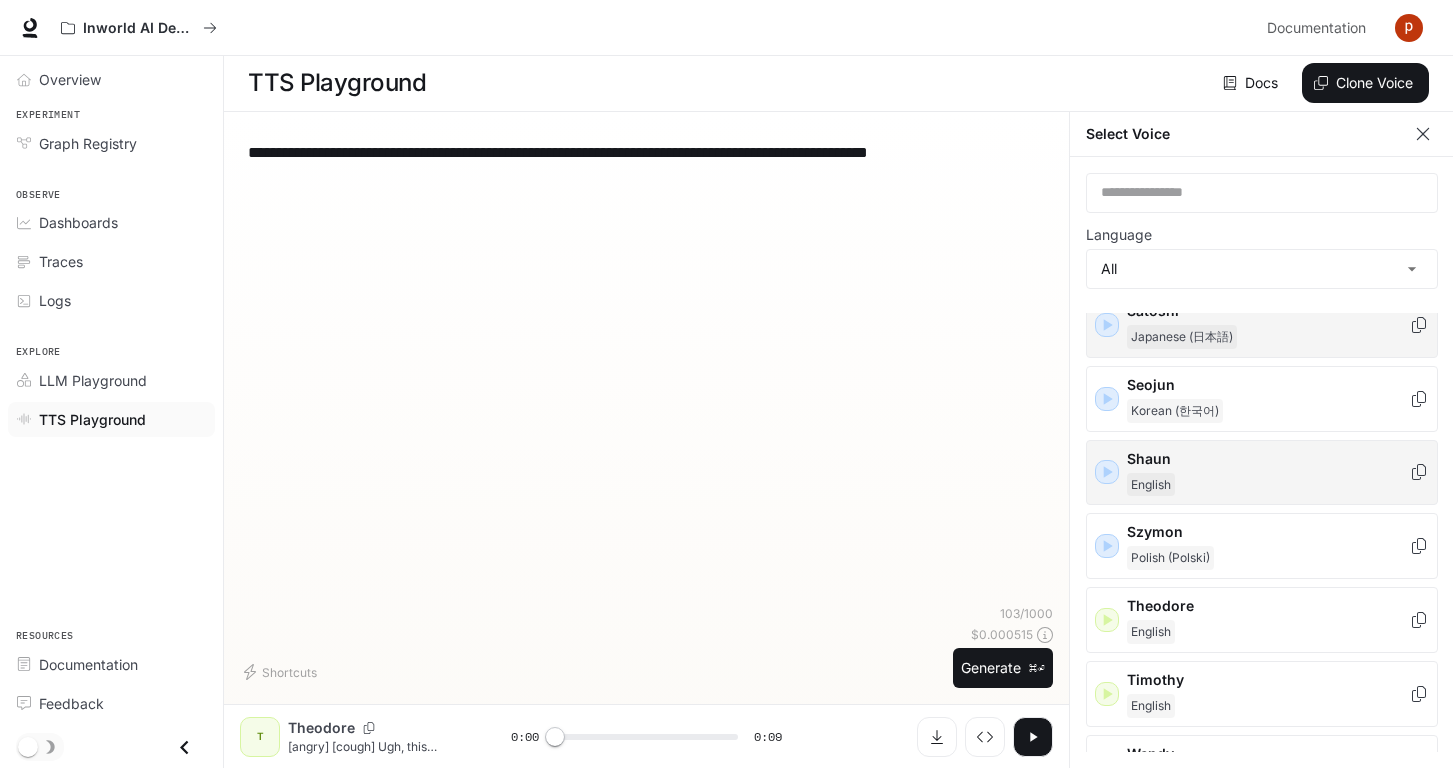 scroll, scrollTop: 2870, scrollLeft: 0, axis: vertical 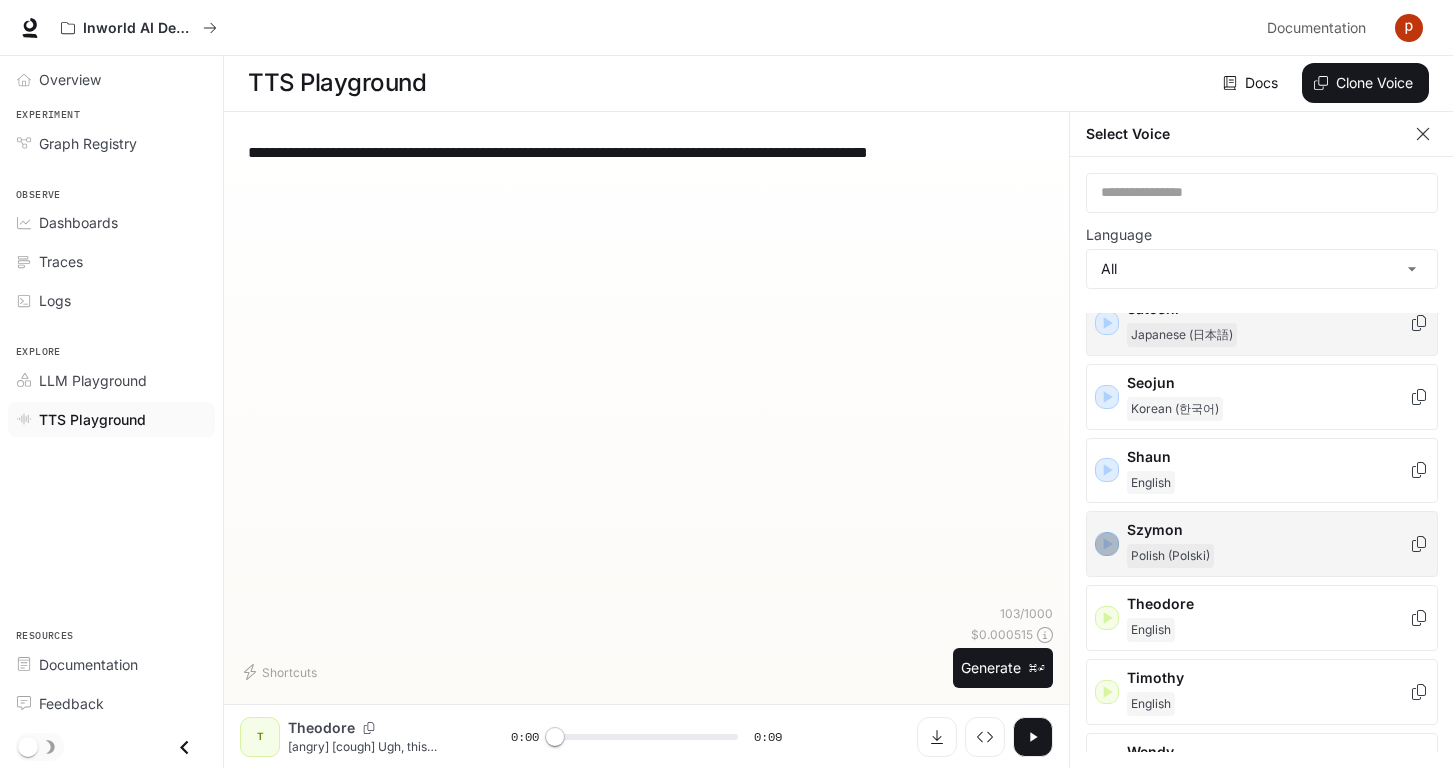 click 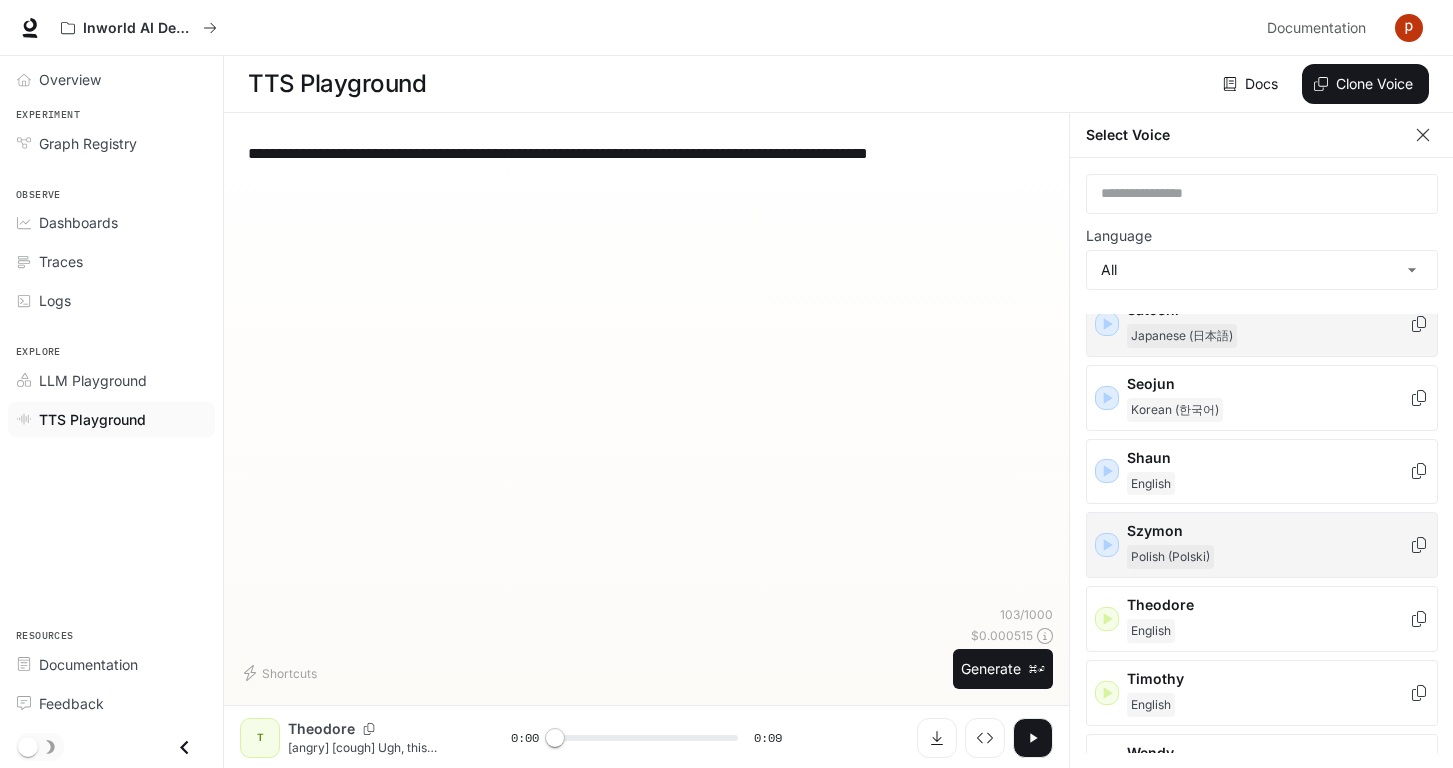 scroll, scrollTop: 0, scrollLeft: 0, axis: both 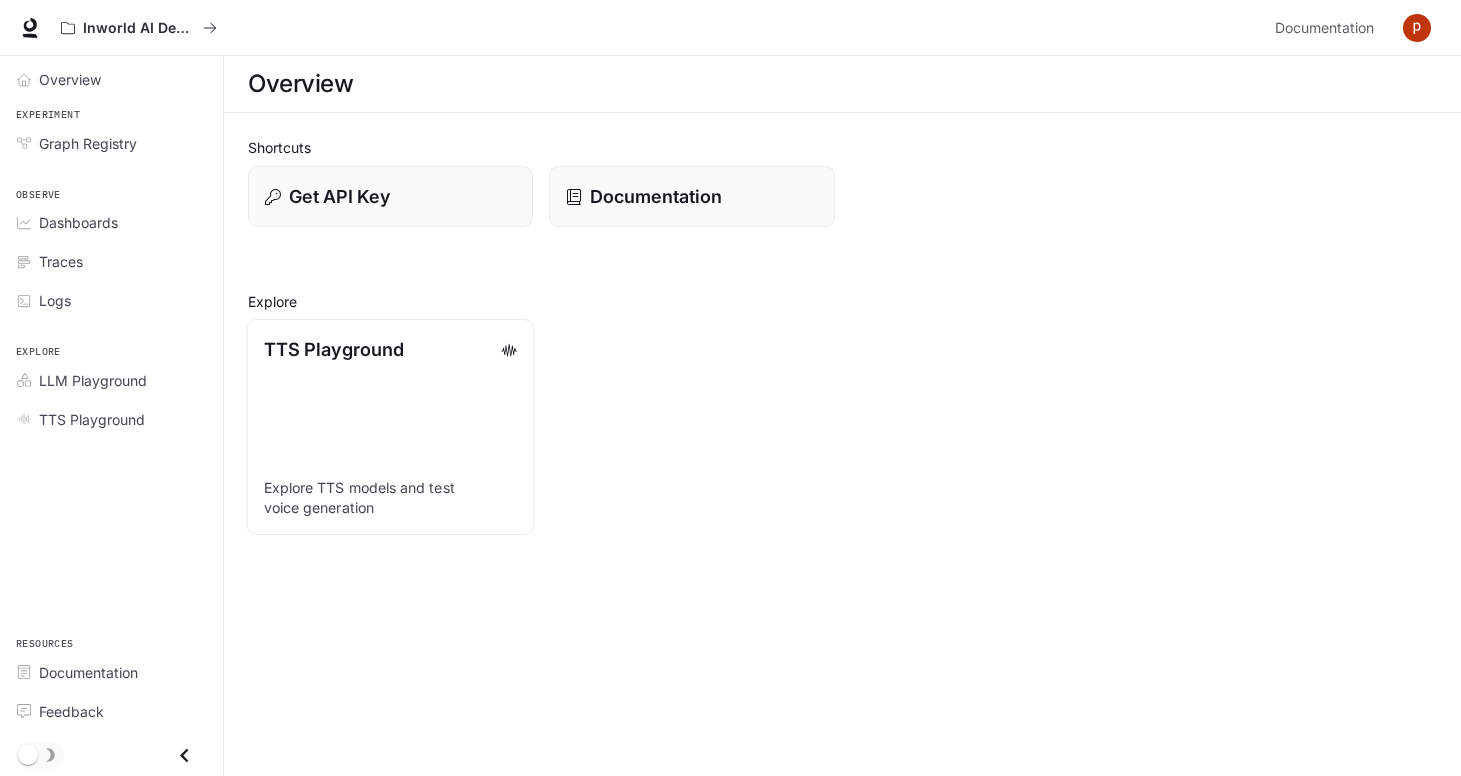 click on "TTS Playground Explore TTS models and test voice generation" at bounding box center (391, 427) 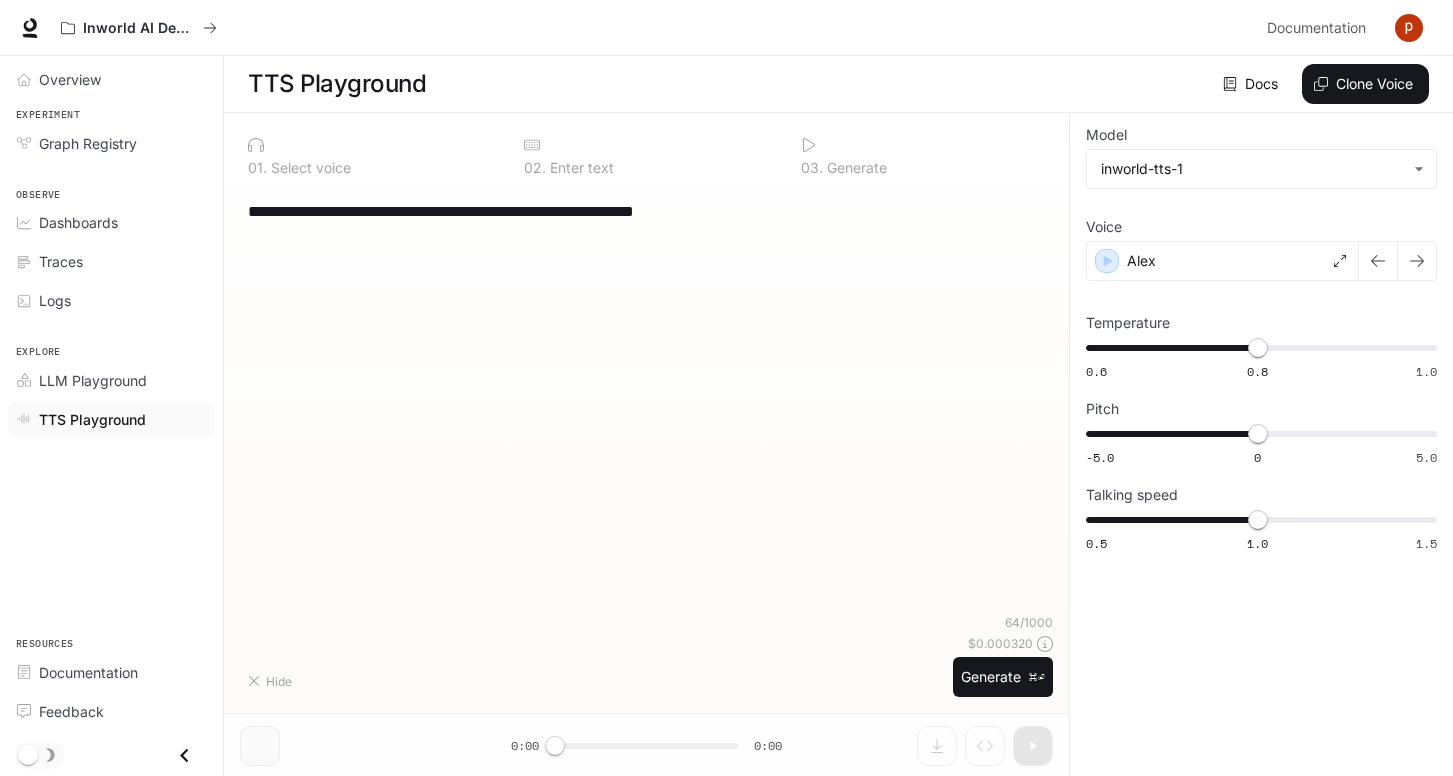 type on "**********" 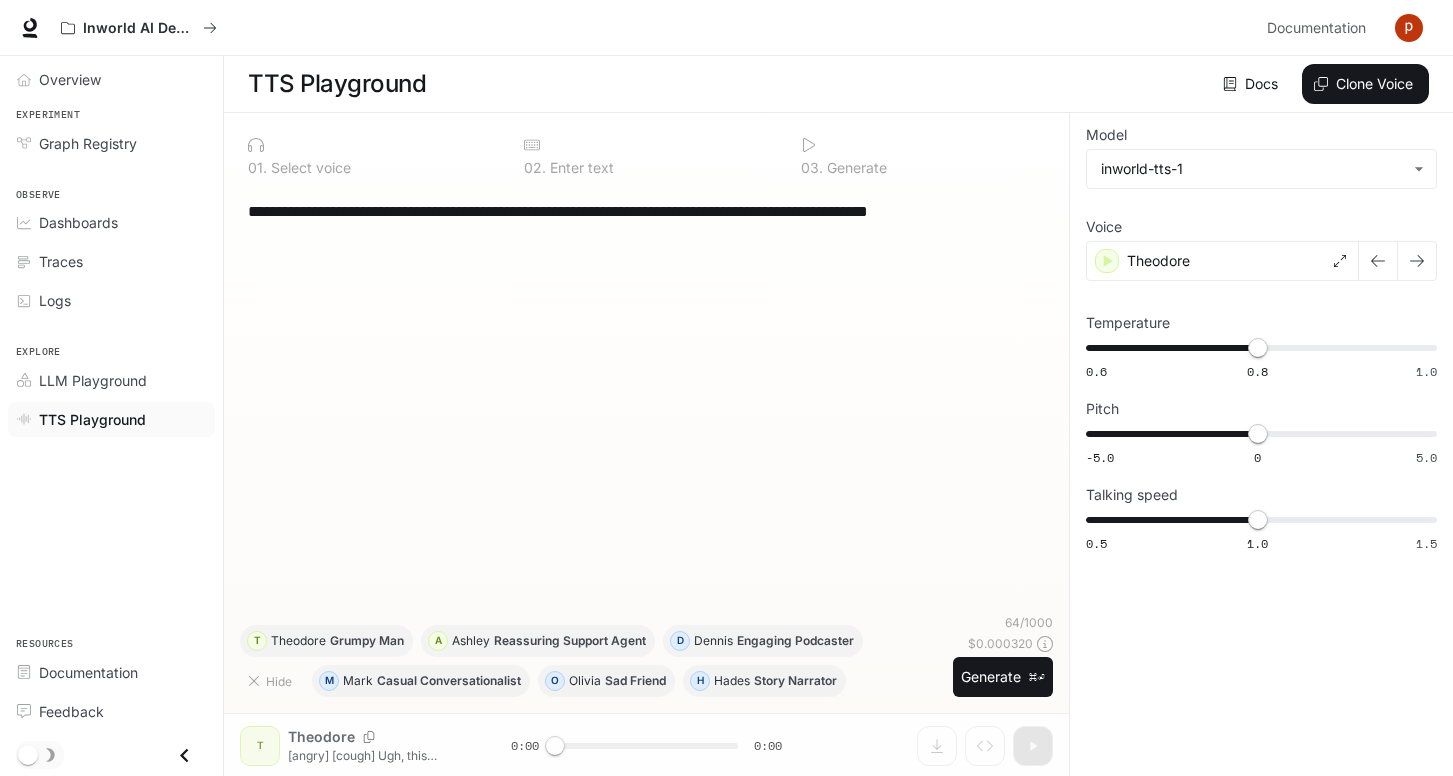 click on "Select voice" at bounding box center (309, 168) 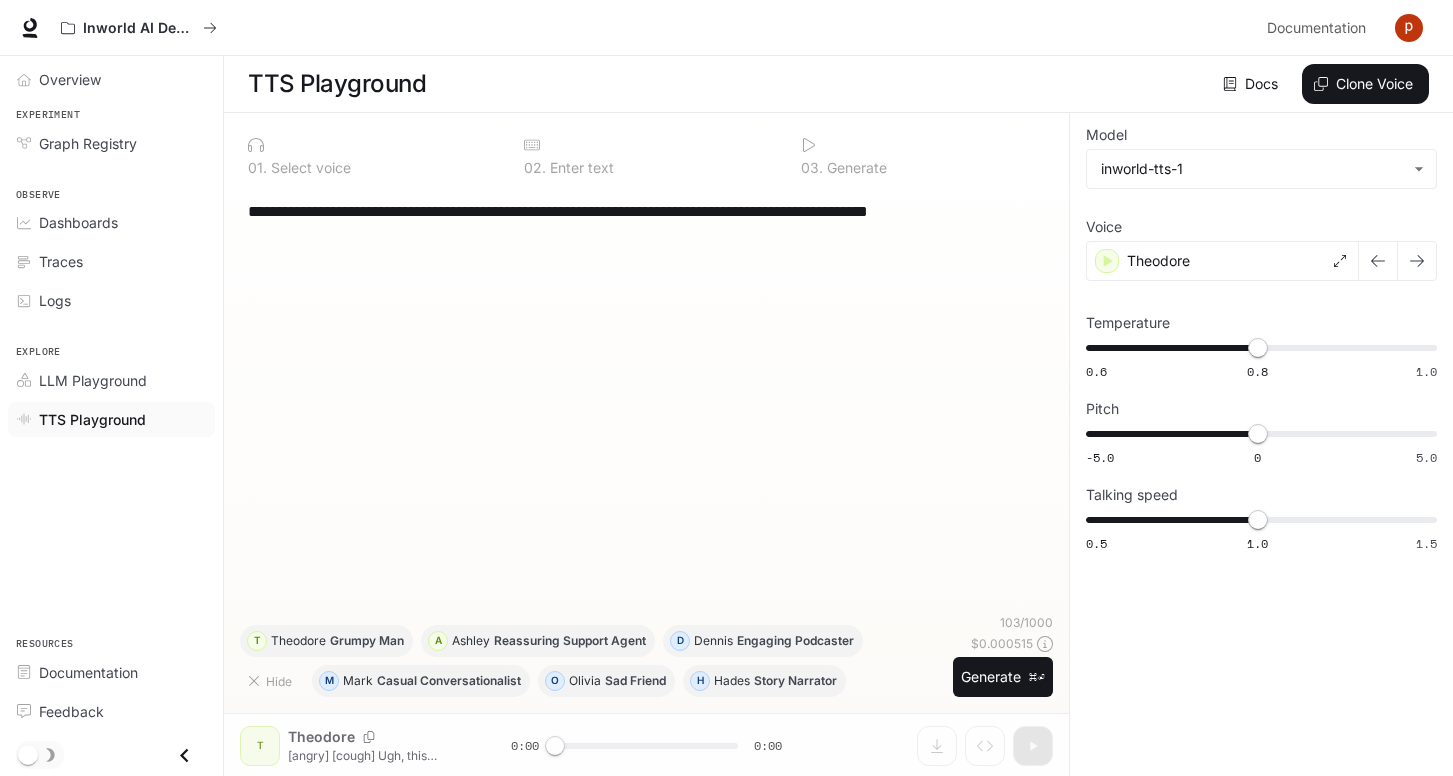drag, startPoint x: 1001, startPoint y: 209, endPoint x: 133, endPoint y: 200, distance: 868.04663 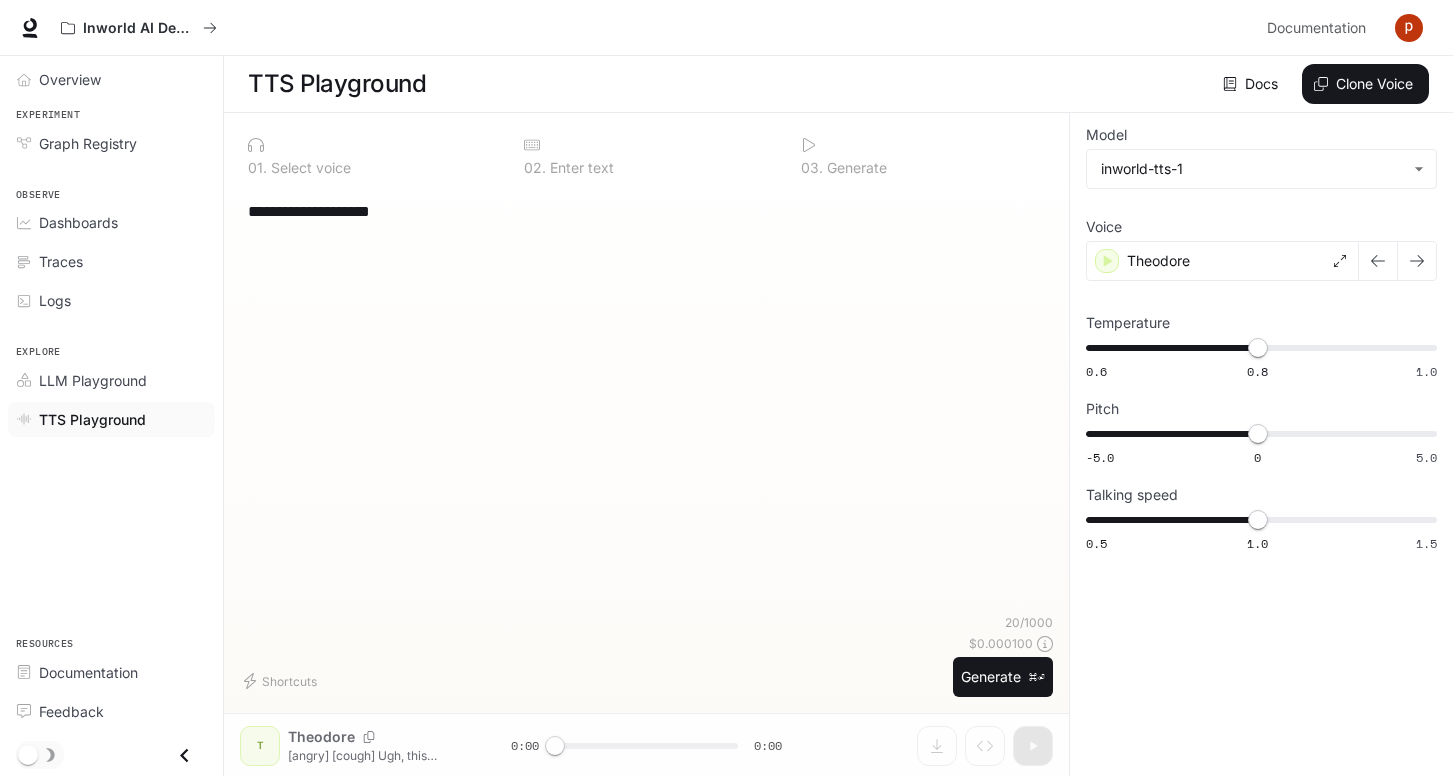 click on "0 2 .   Enter text" at bounding box center [646, 156] 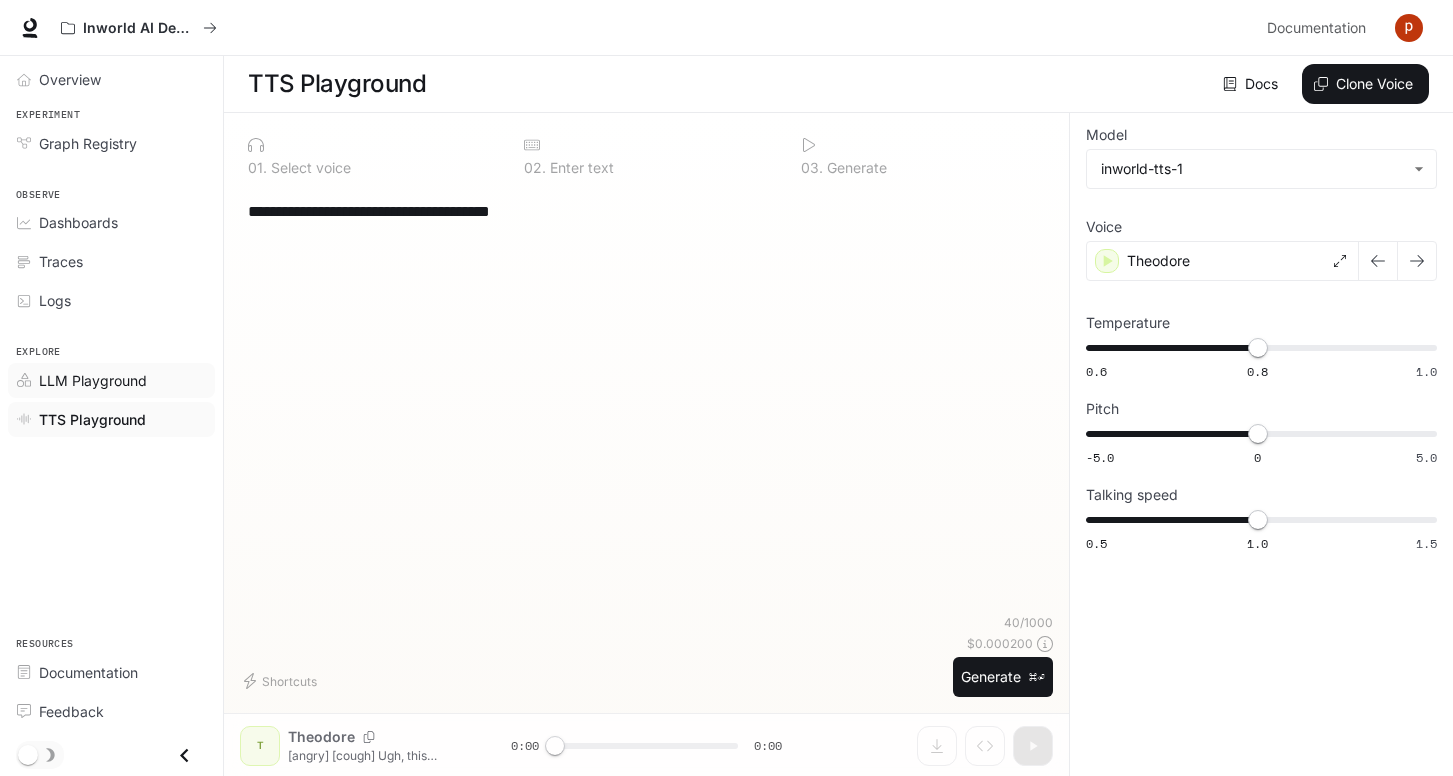type on "**********" 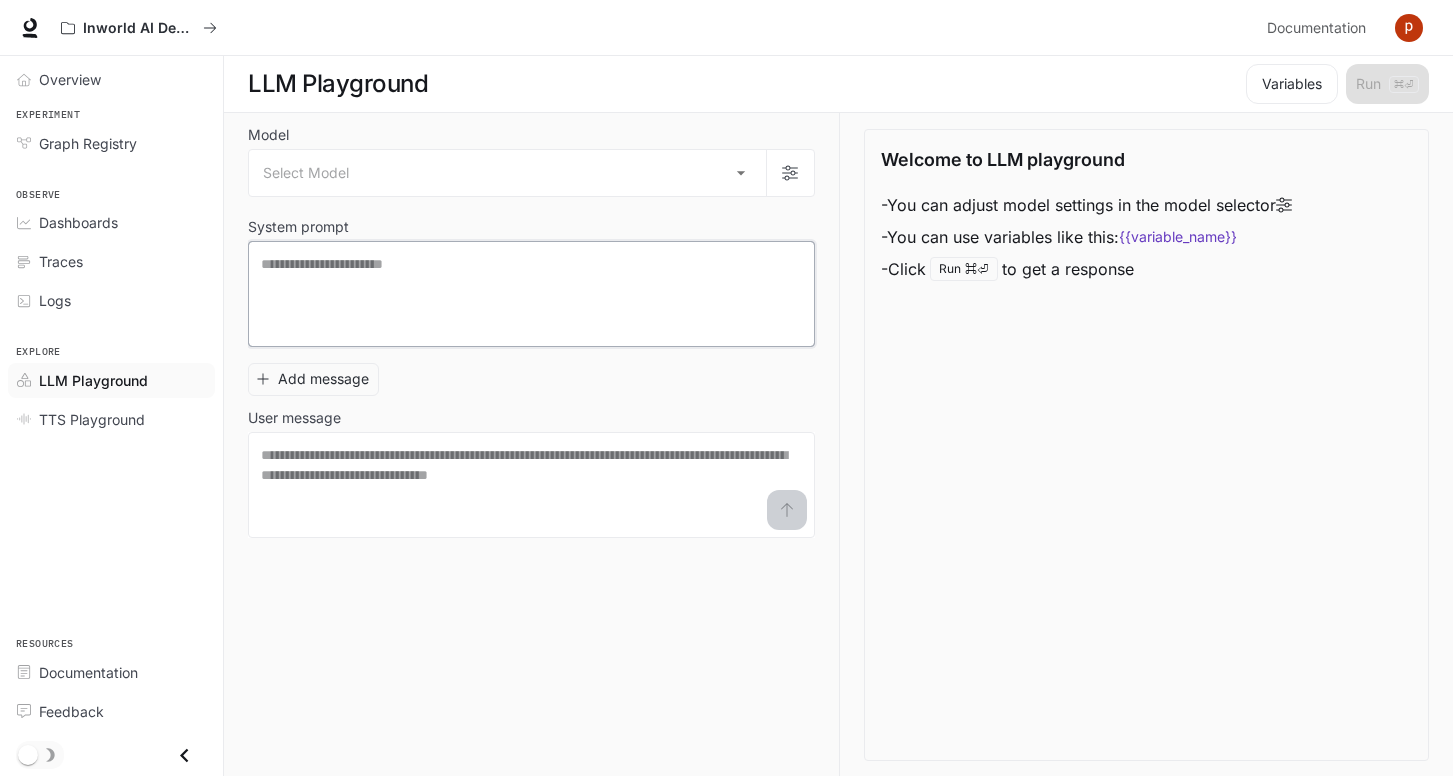click at bounding box center [531, 294] 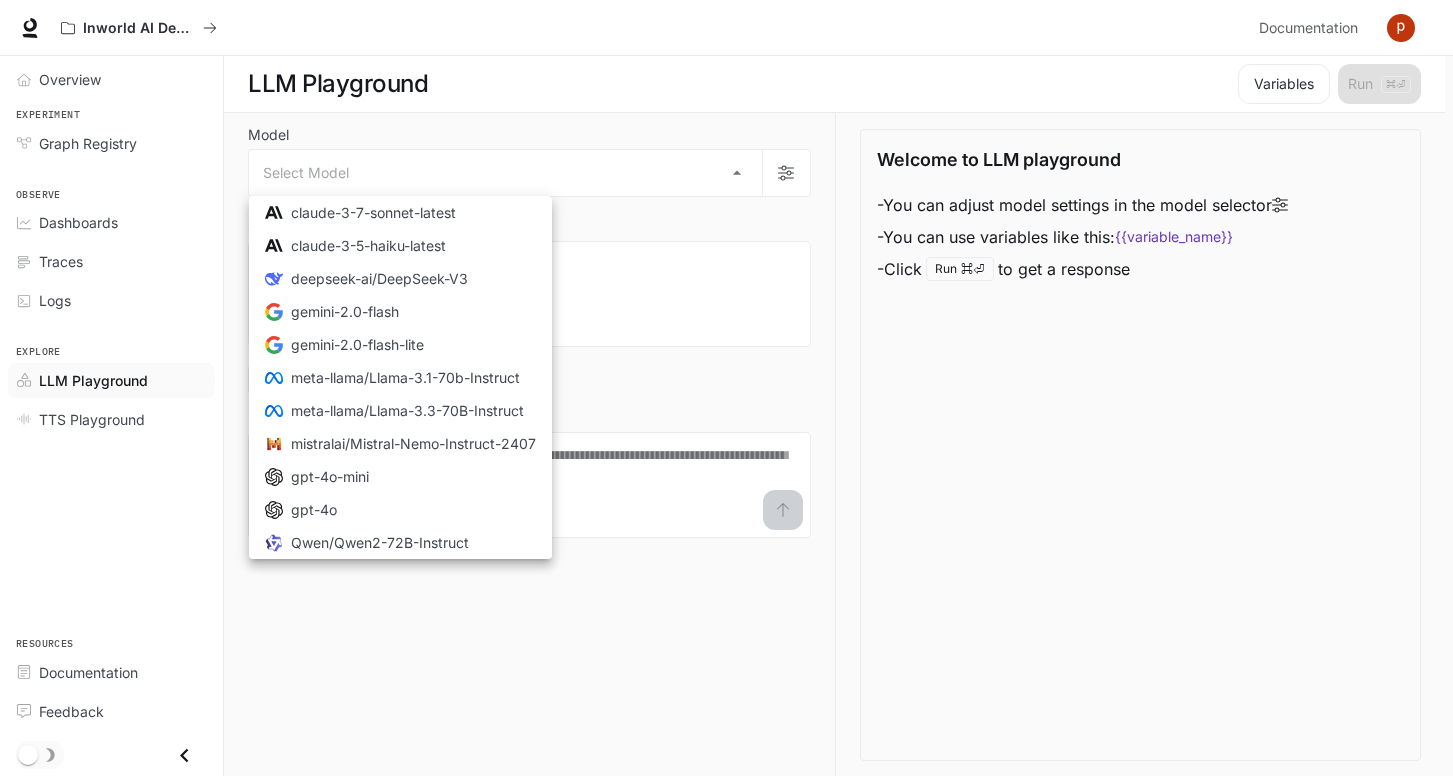 click on "Skip to main content Inworld AI Demos Documentation Documentation Portal Overview Experiment Graph Registry Observe Dashboards Traces Logs Explore LLM Playground TTS Playground Resources Documentation Feedback LLM Playground Variables Run ⌘⏎ Model Select Model ​ System prompt * ​ Add message User message * ​ Welcome to LLM playground -  You can adjust model settings in the model selector  -  You can use variables like this:   {{variable_name}} -  Click   Run ⌘⏎   to get a response   Select Model claude-3-7-sonnet-latest claude-3-5-haiku-latest DeepSeek deepseek-ai/DeepSeek-V3 gemini-2.0-flash gemini-2.0-flash-lite meta-llama/Llama-3.1-70b-Instruct meta-llama/Llama-3.3-70B-Instruct mistralai/Mistral-Nemo-Instruct-2407 gpt-4o-mini gpt-4o Qwen Qwen/Qwen2-72B-Instruct" at bounding box center [726, 388] 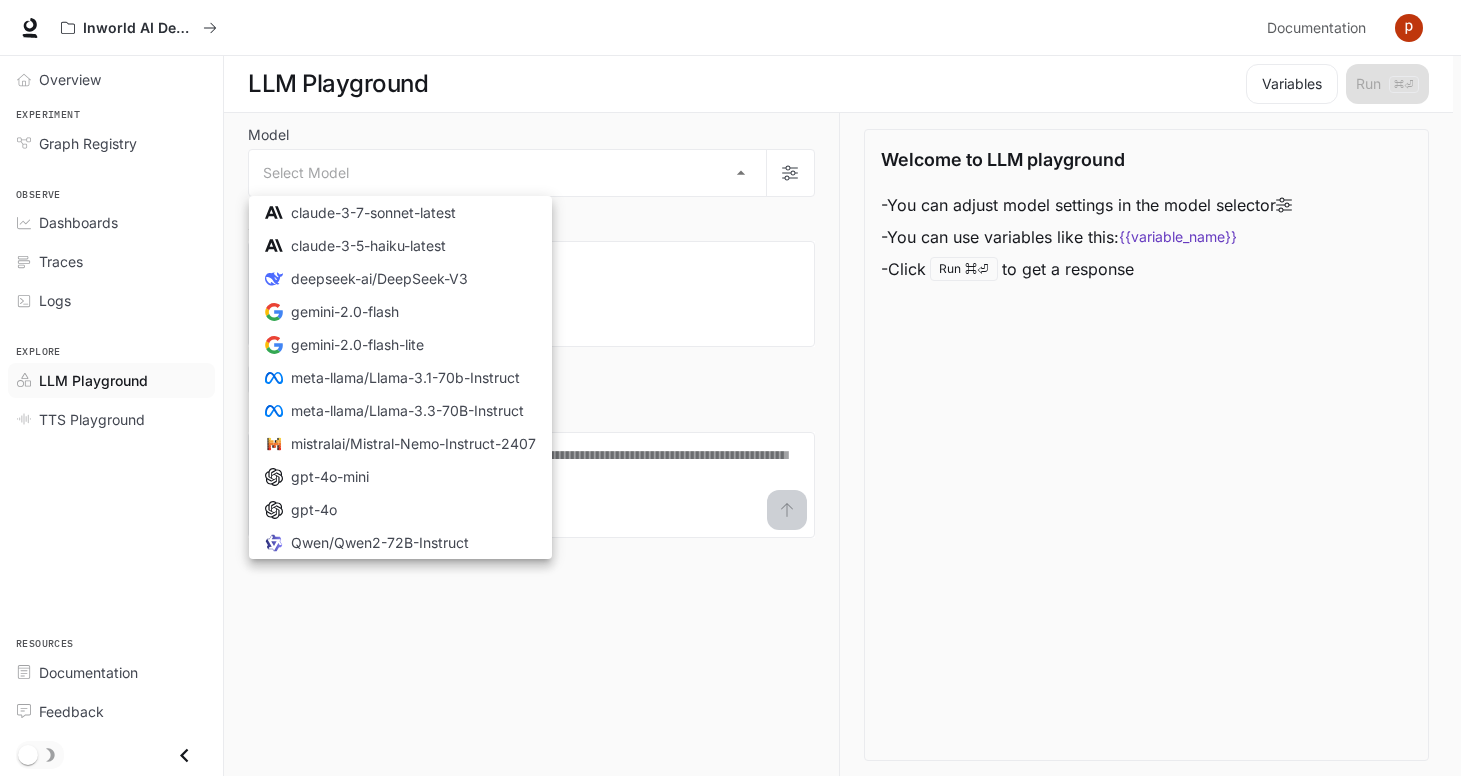click at bounding box center (730, 388) 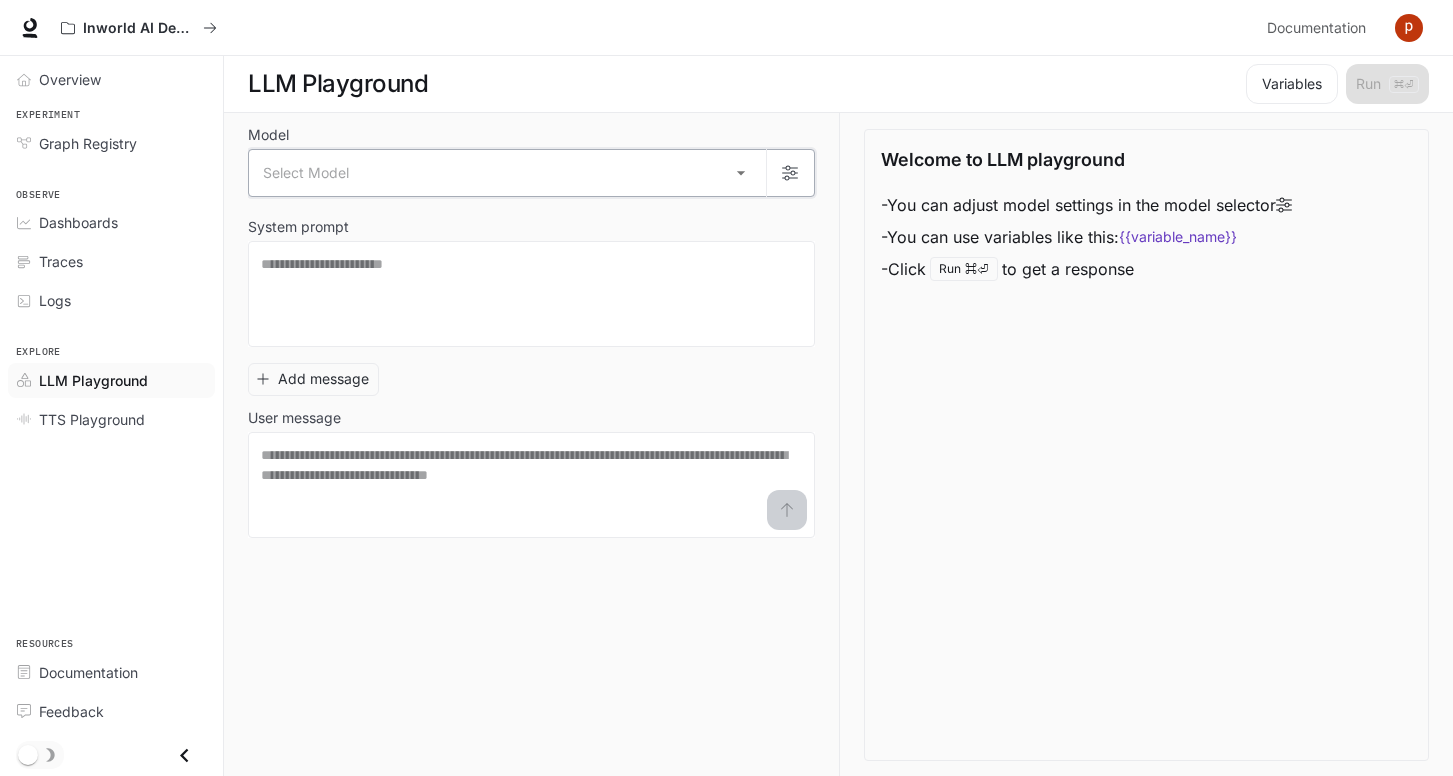 scroll, scrollTop: 0, scrollLeft: 0, axis: both 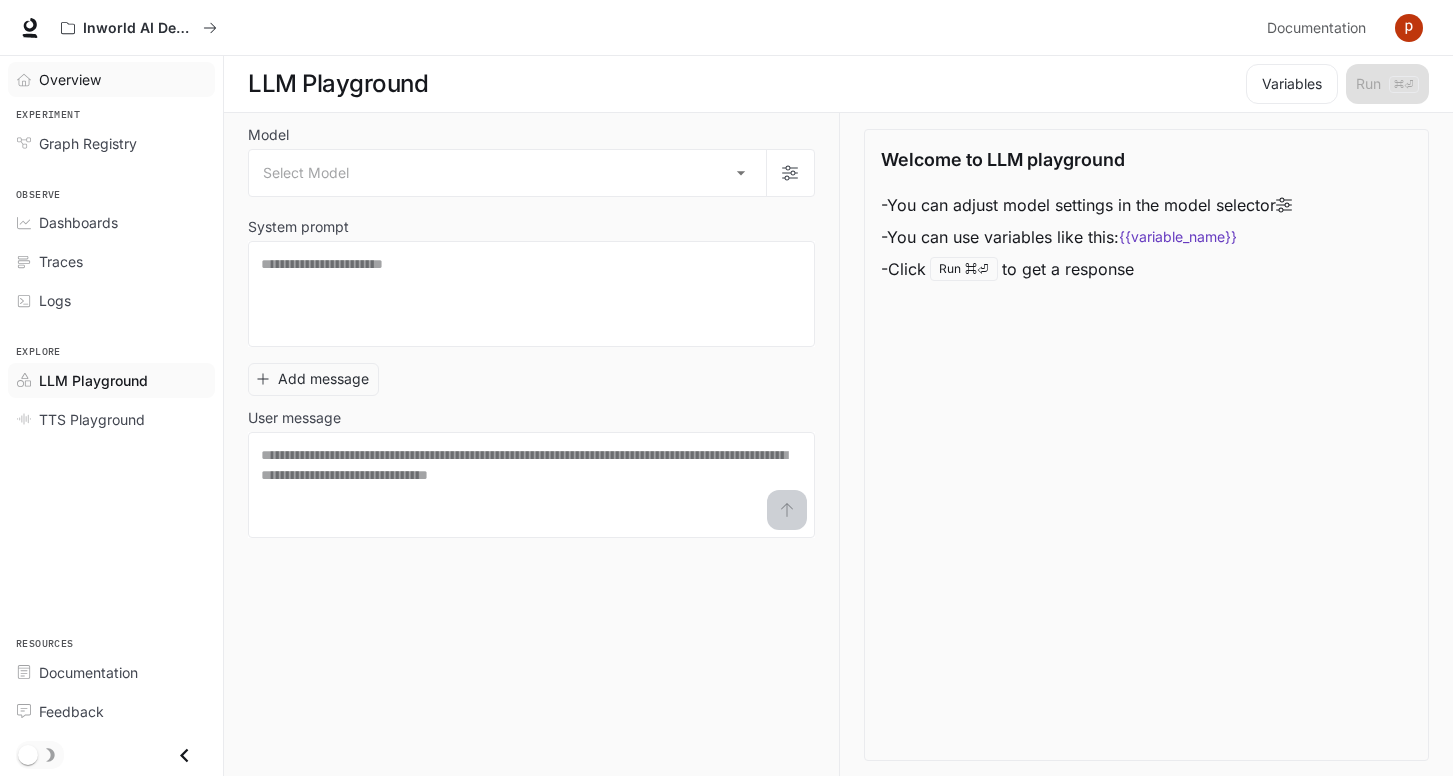 click on "Overview" at bounding box center (70, 79) 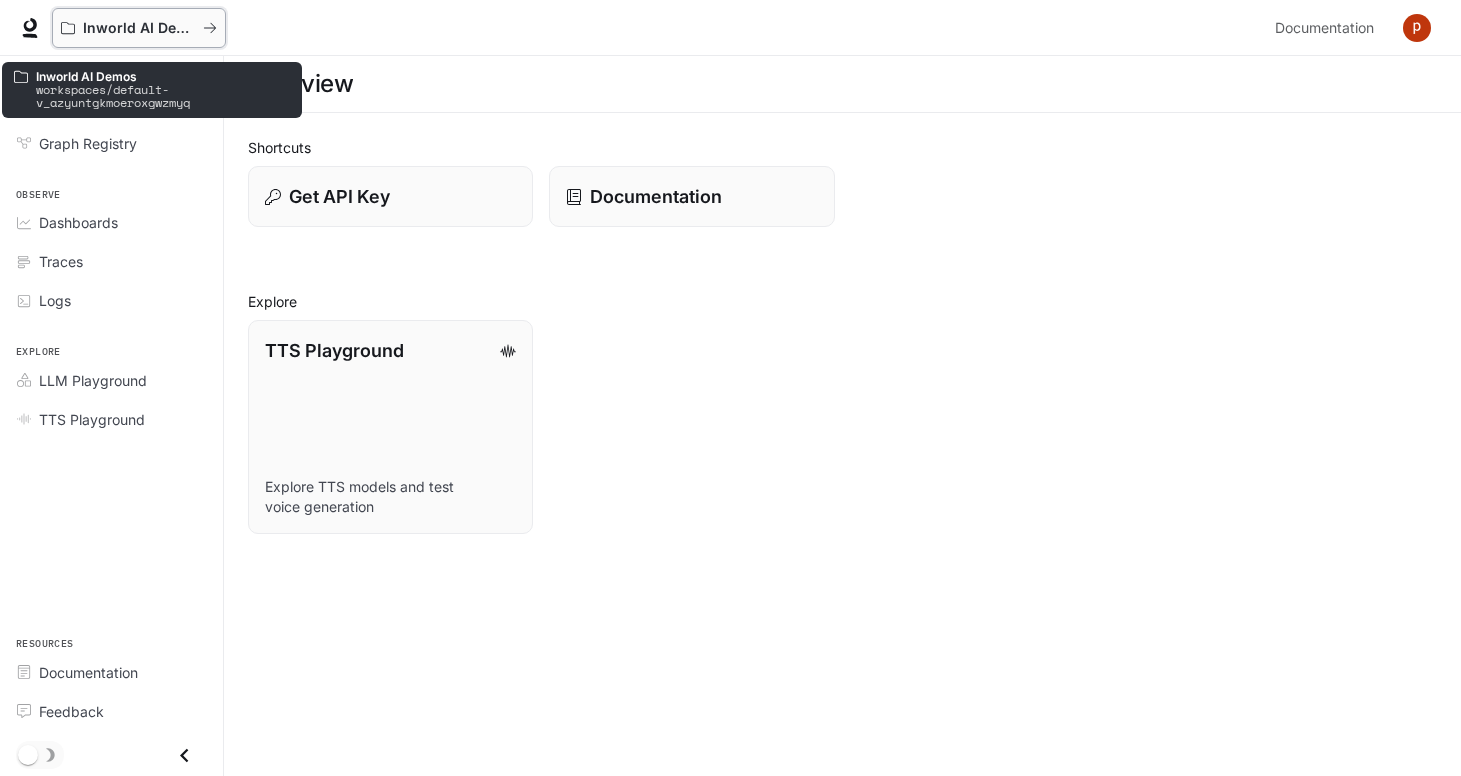 click 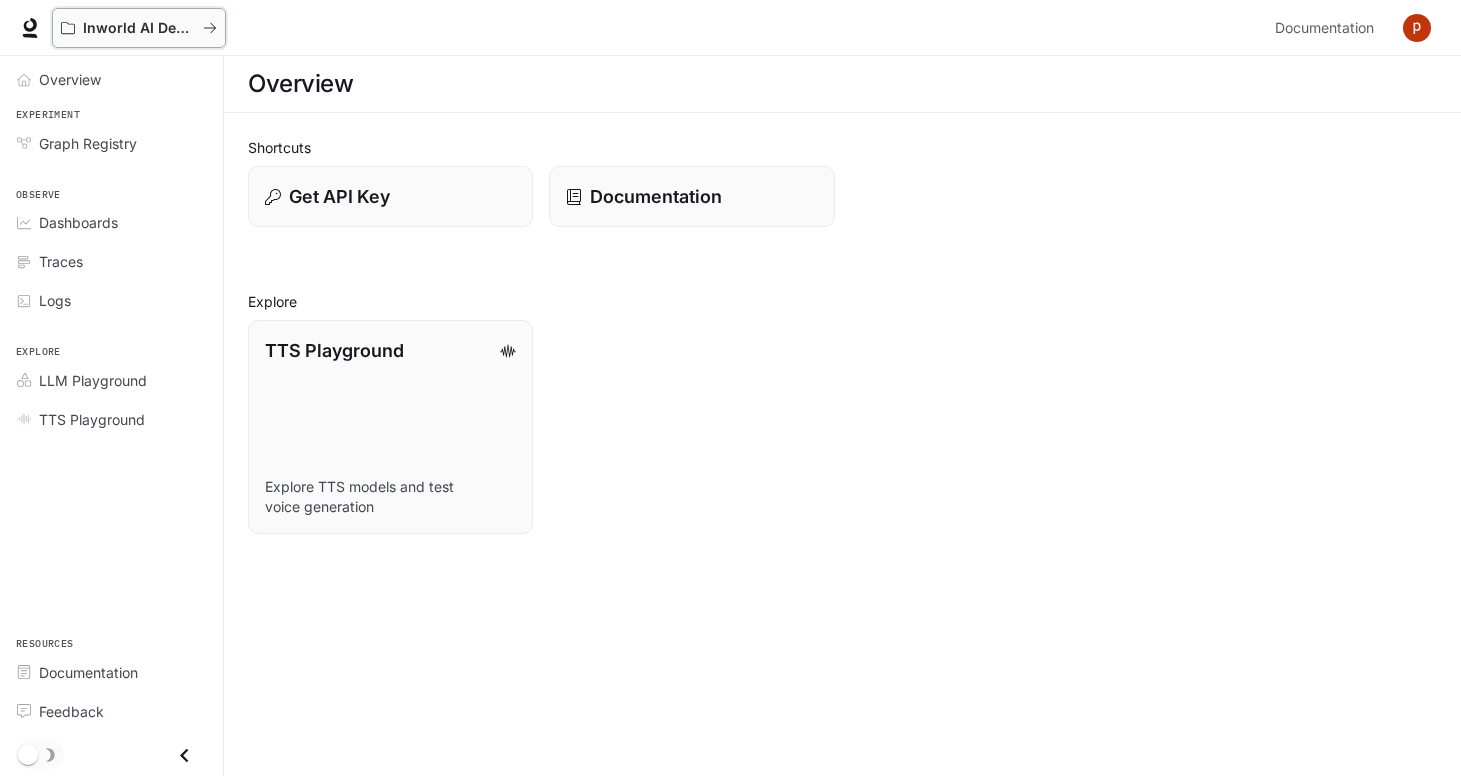 click 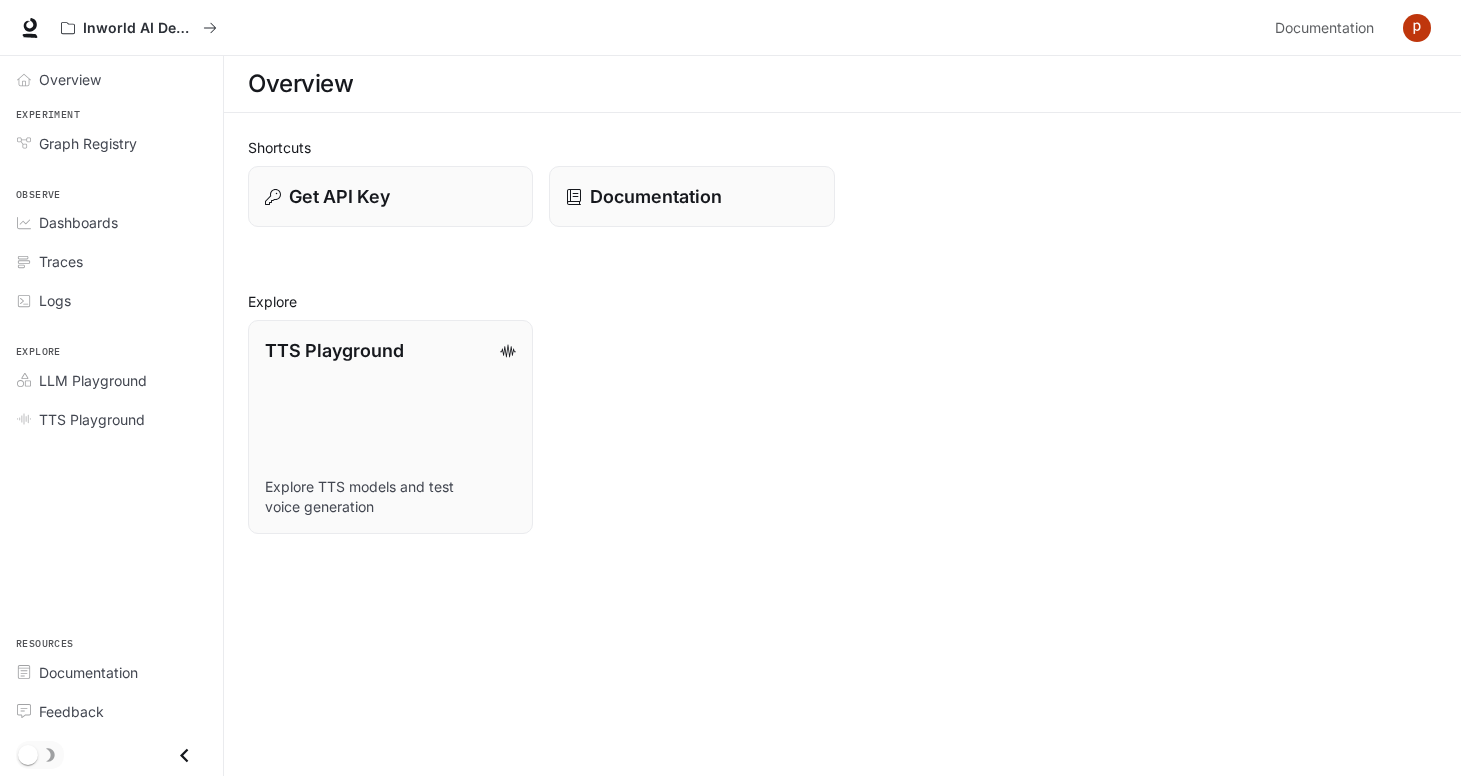 click at bounding box center (1417, 28) 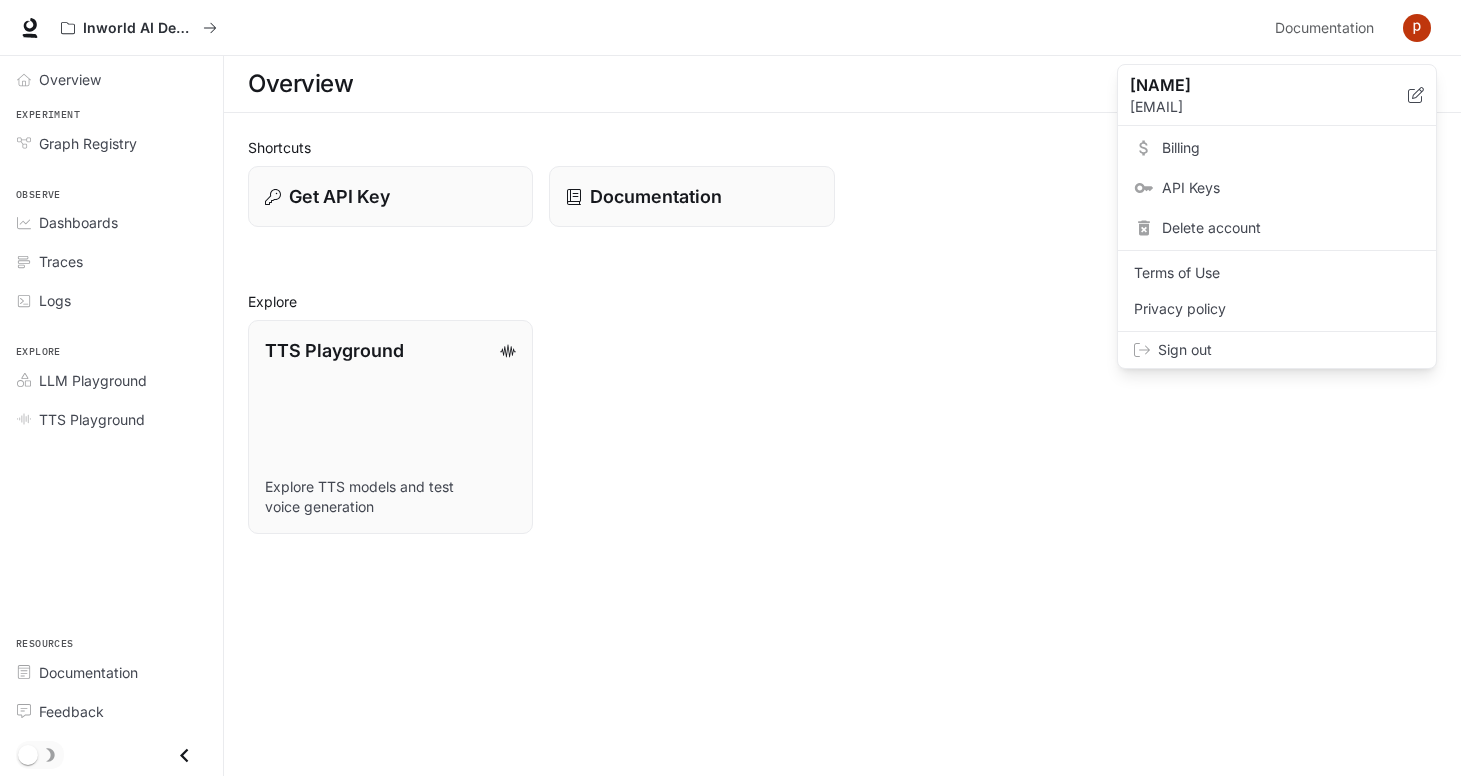 click at bounding box center (730, 388) 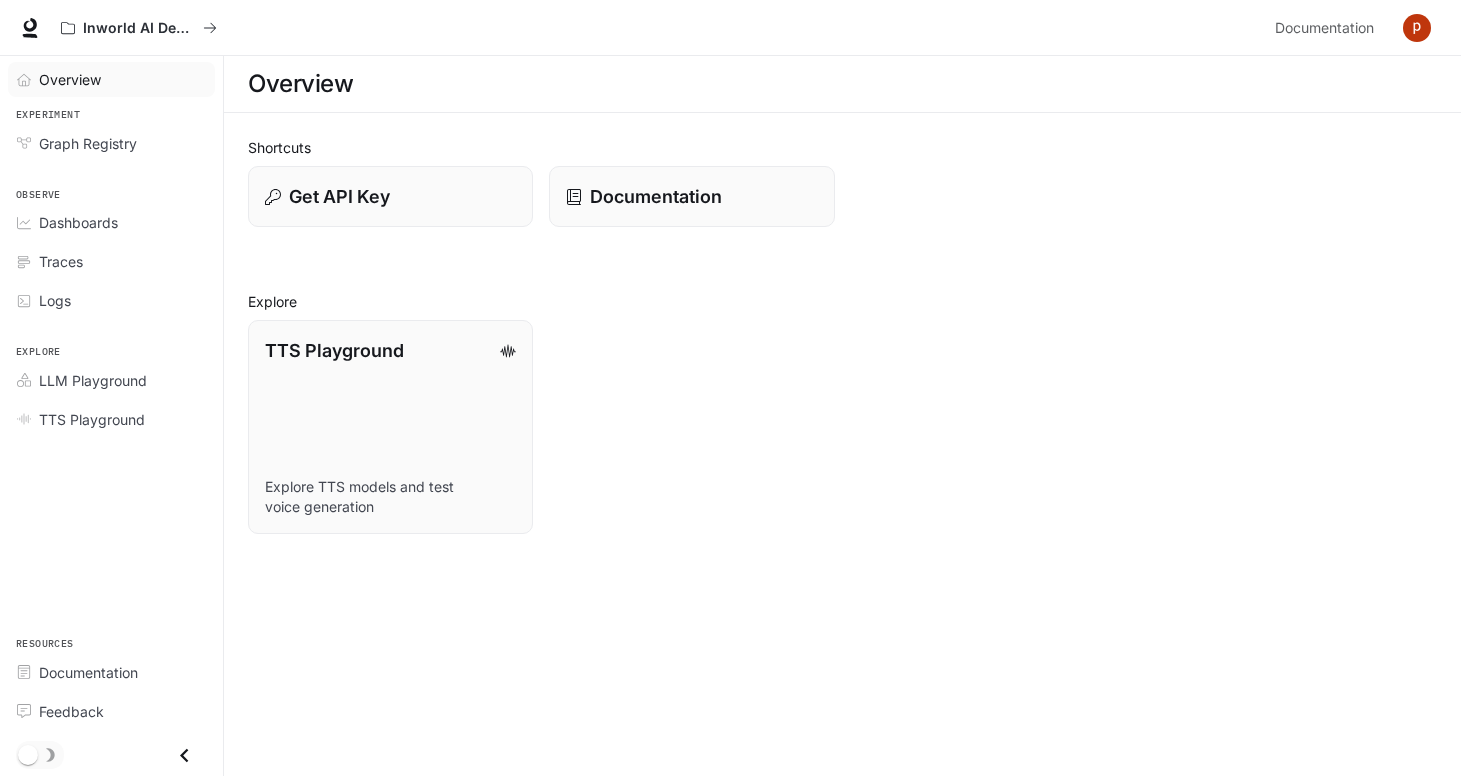 click on "Overview" at bounding box center (122, 79) 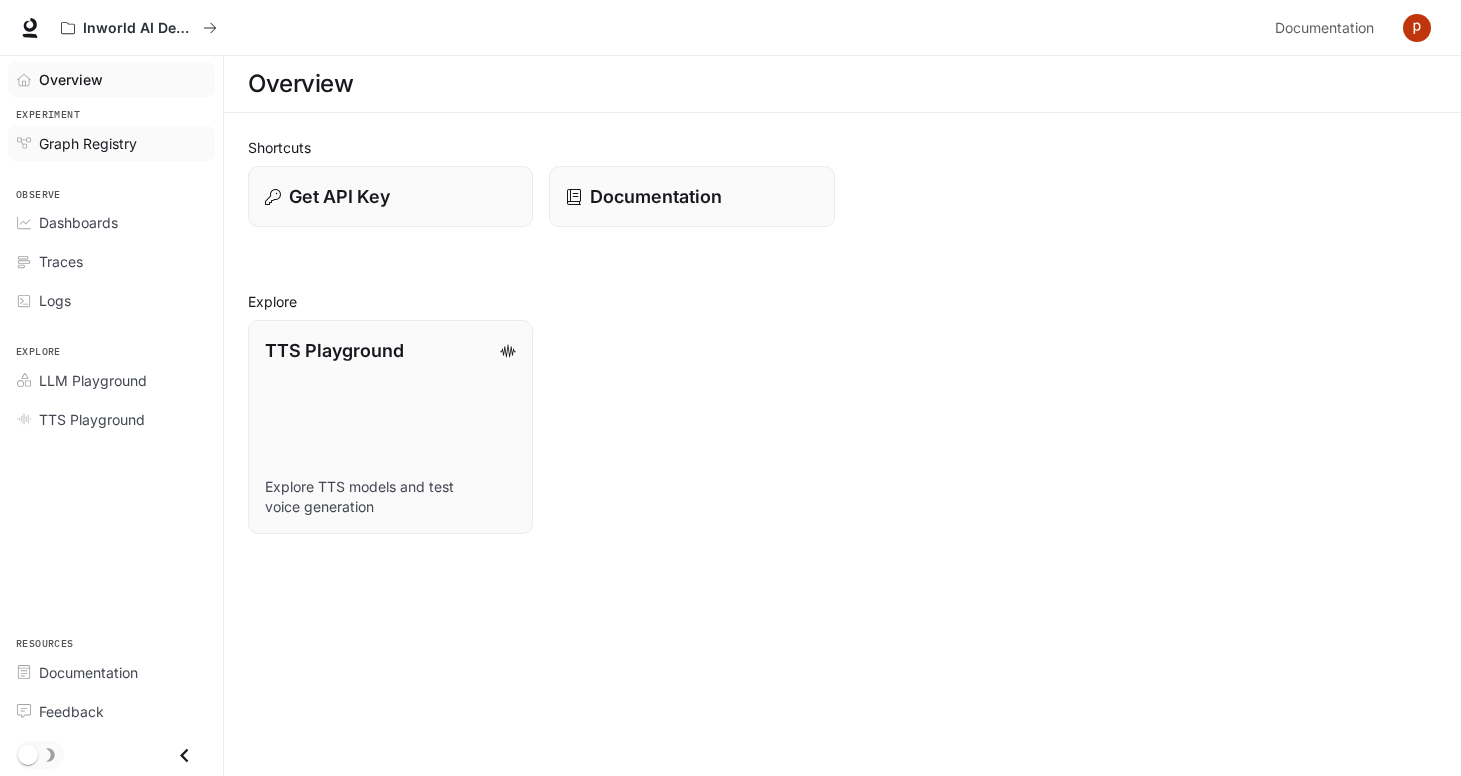 click on "Graph Registry" at bounding box center [111, 143] 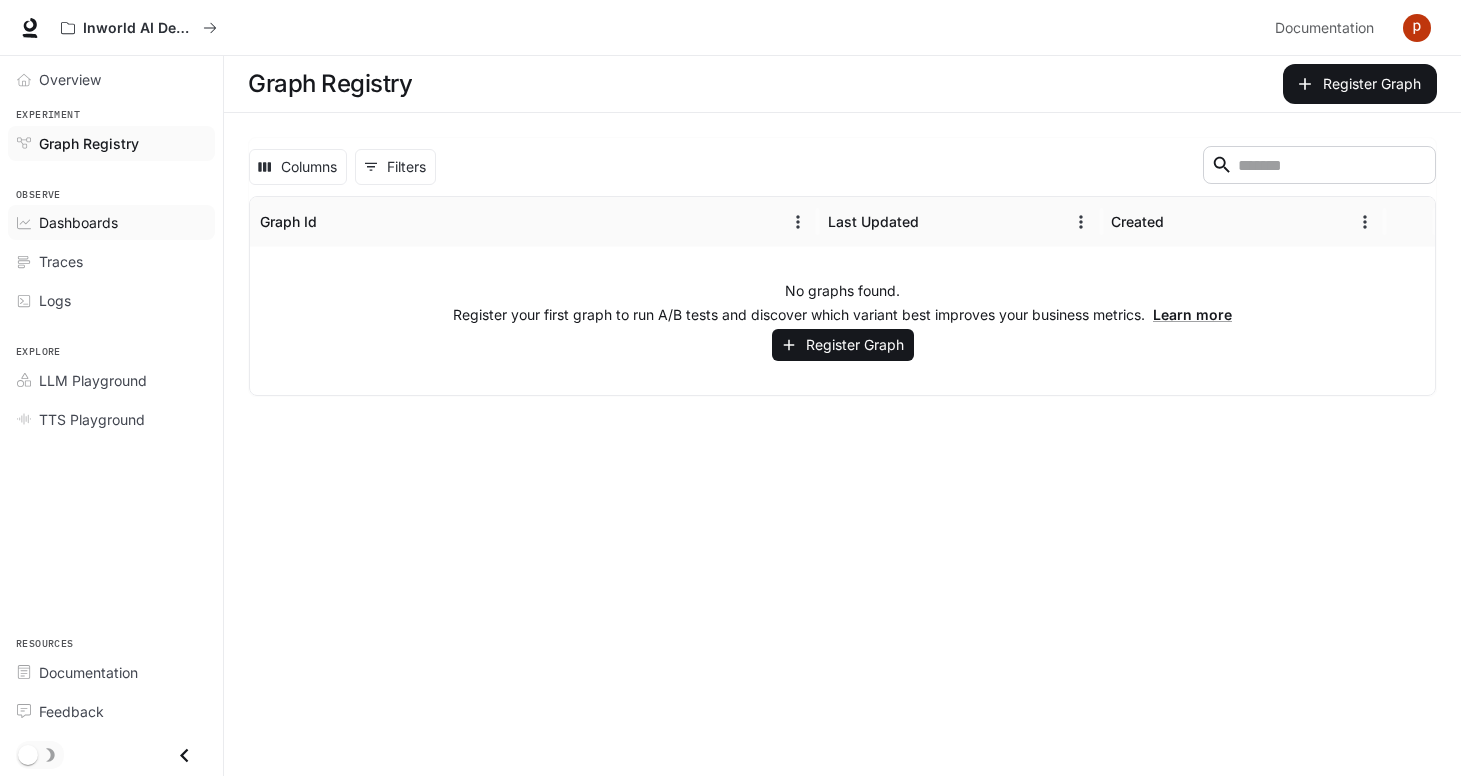 click on "Dashboards" at bounding box center [78, 222] 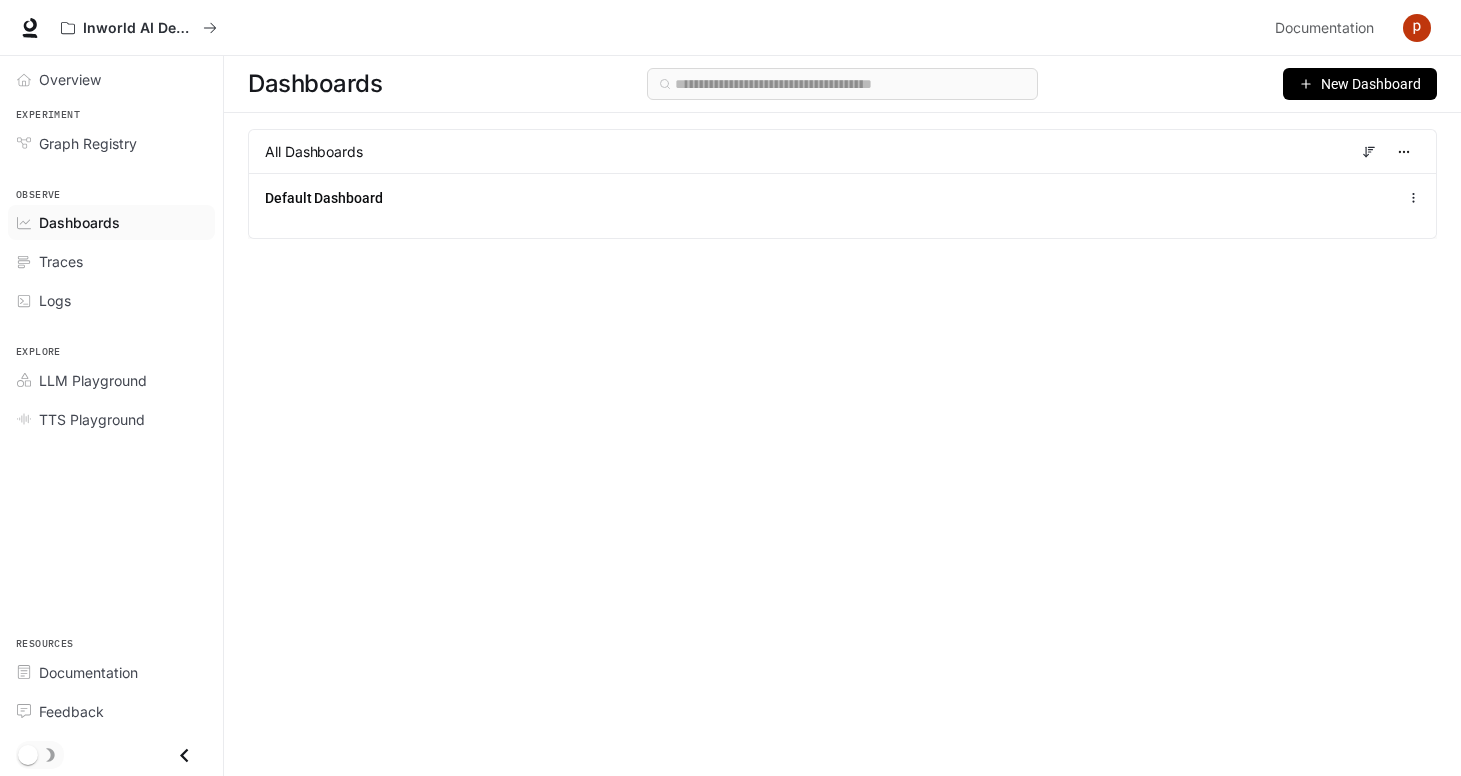 click on "New Dashboard" at bounding box center [1371, 84] 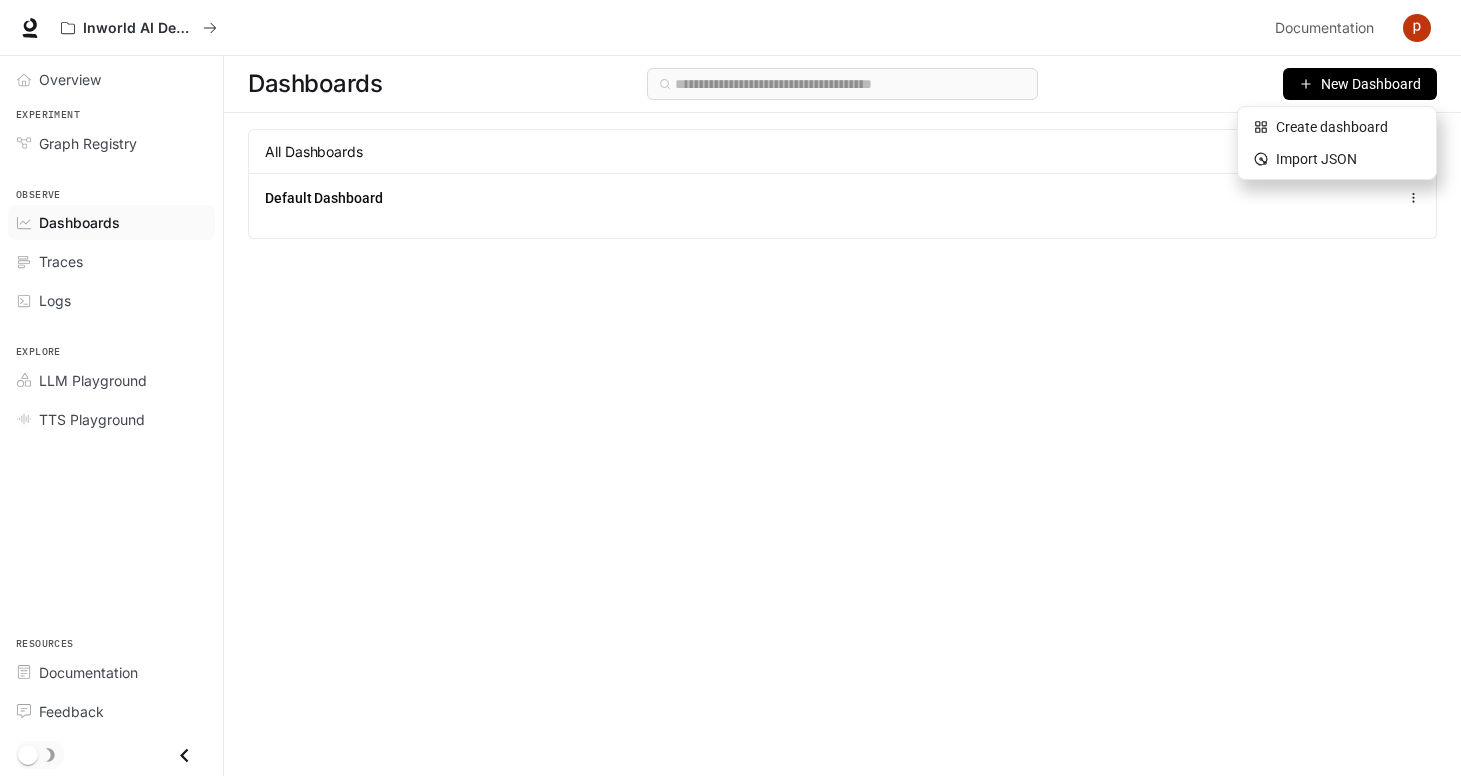 click on "Dashboards New Dashboard All Dashboards Default Dashboard" at bounding box center [842, 380] 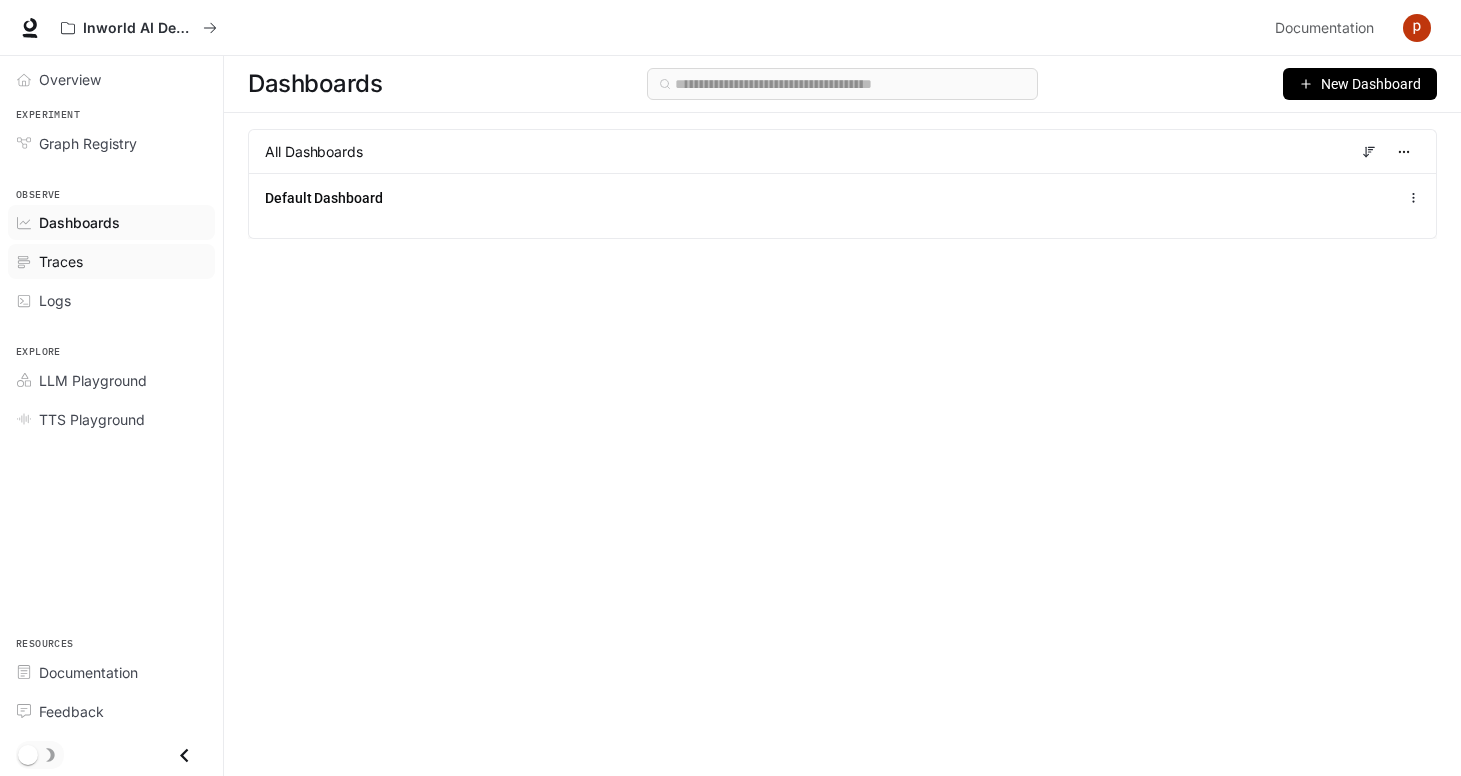 click on "Traces" at bounding box center (61, 261) 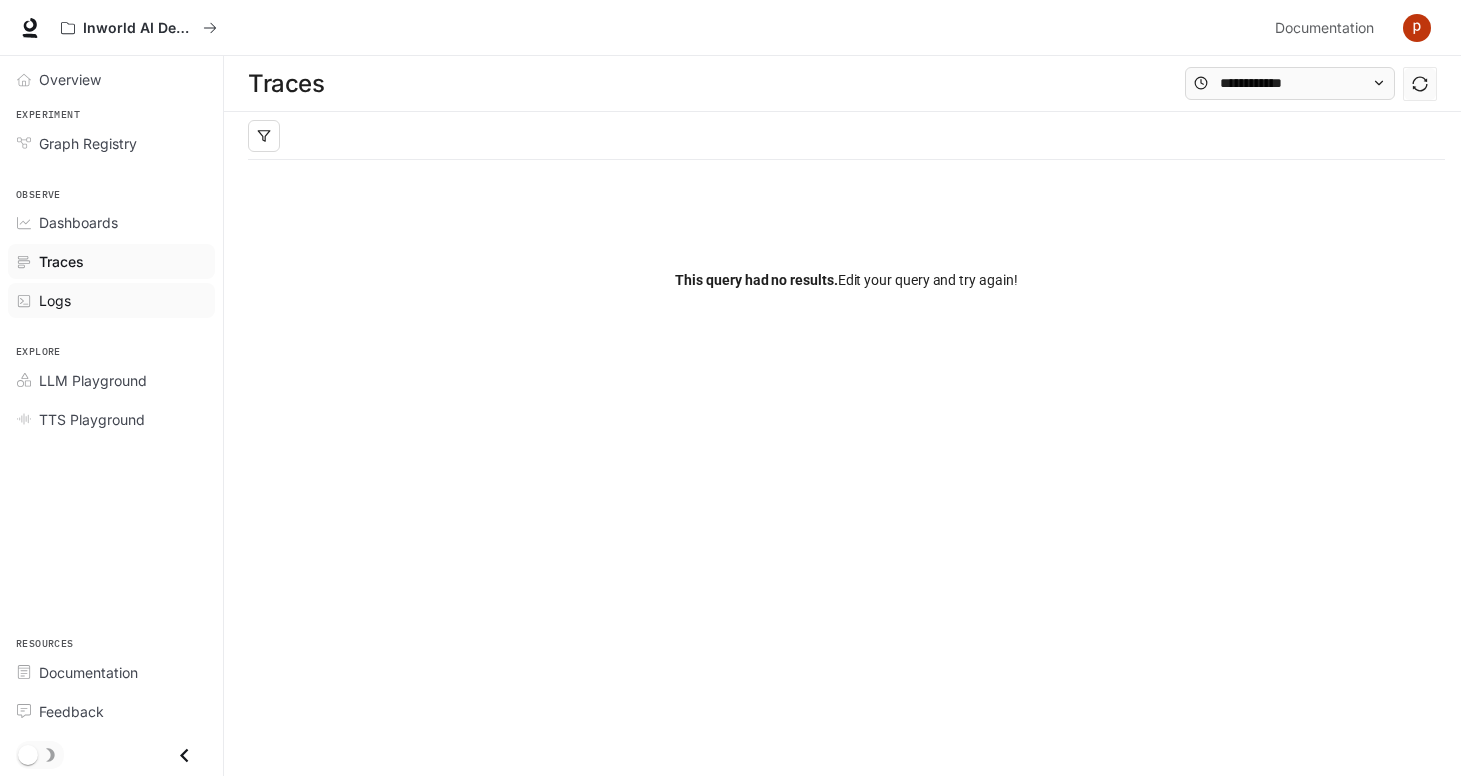 click on "Logs" at bounding box center (122, 300) 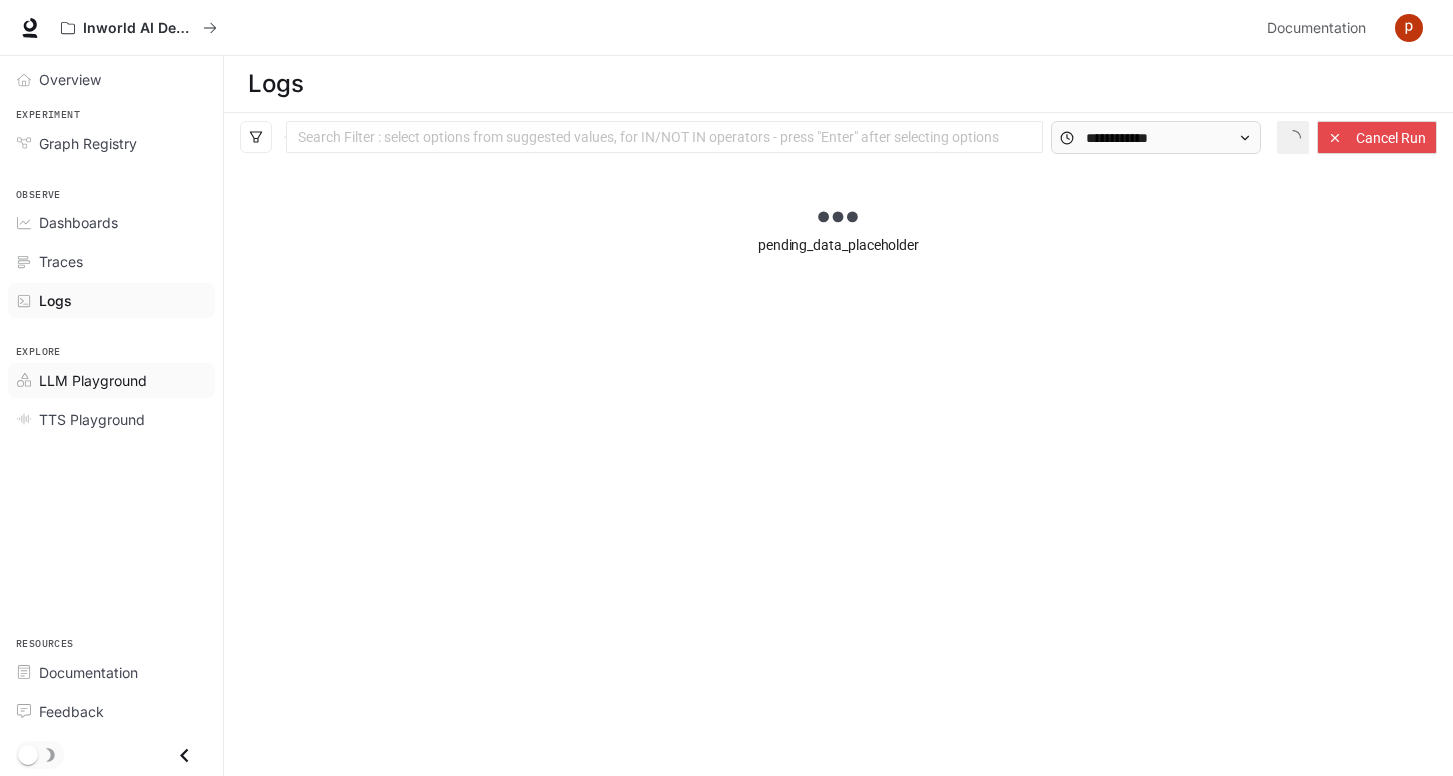 click on "LLM Playground" at bounding box center [93, 380] 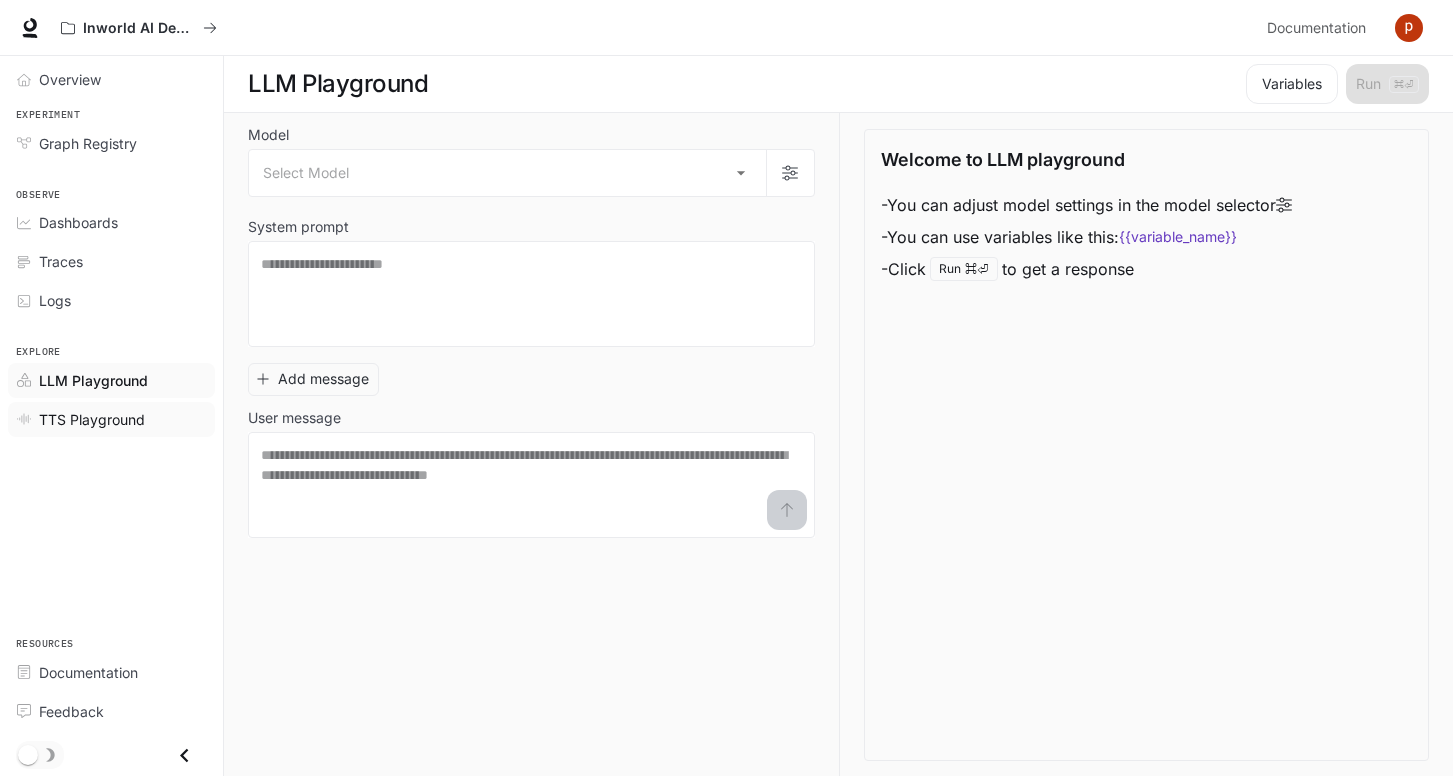 click on "TTS Playground" at bounding box center [92, 419] 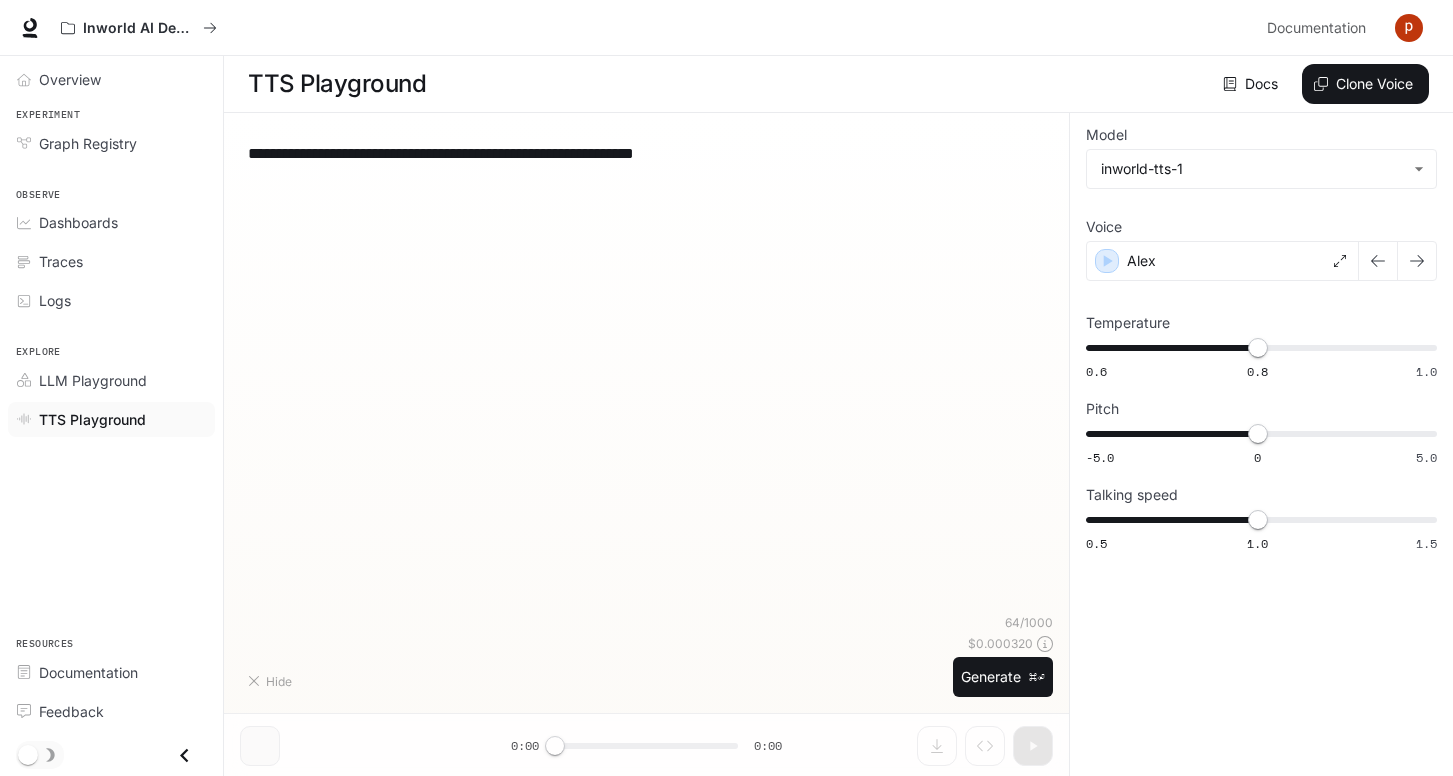 type on "**********" 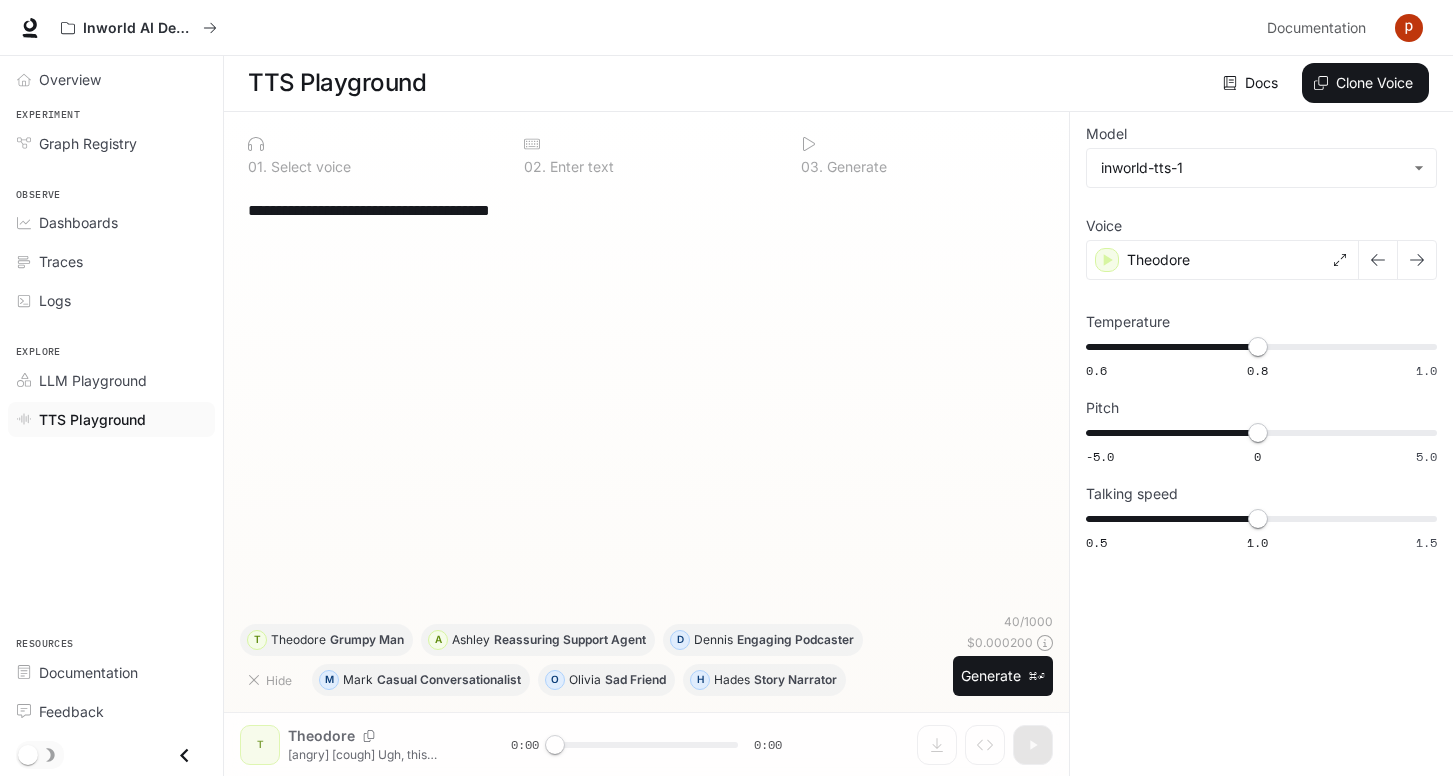 scroll, scrollTop: 1, scrollLeft: 0, axis: vertical 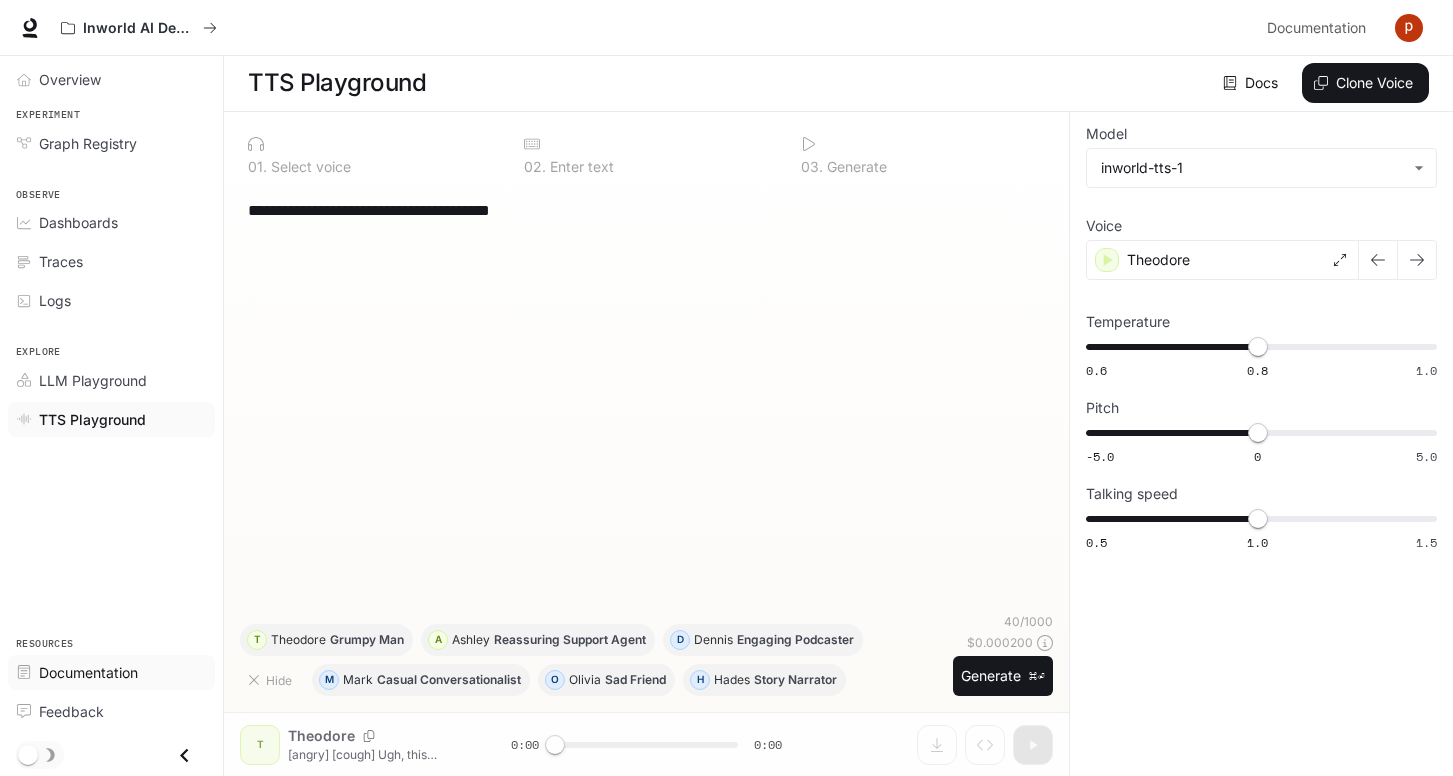 click on "Documentation" at bounding box center (122, 672) 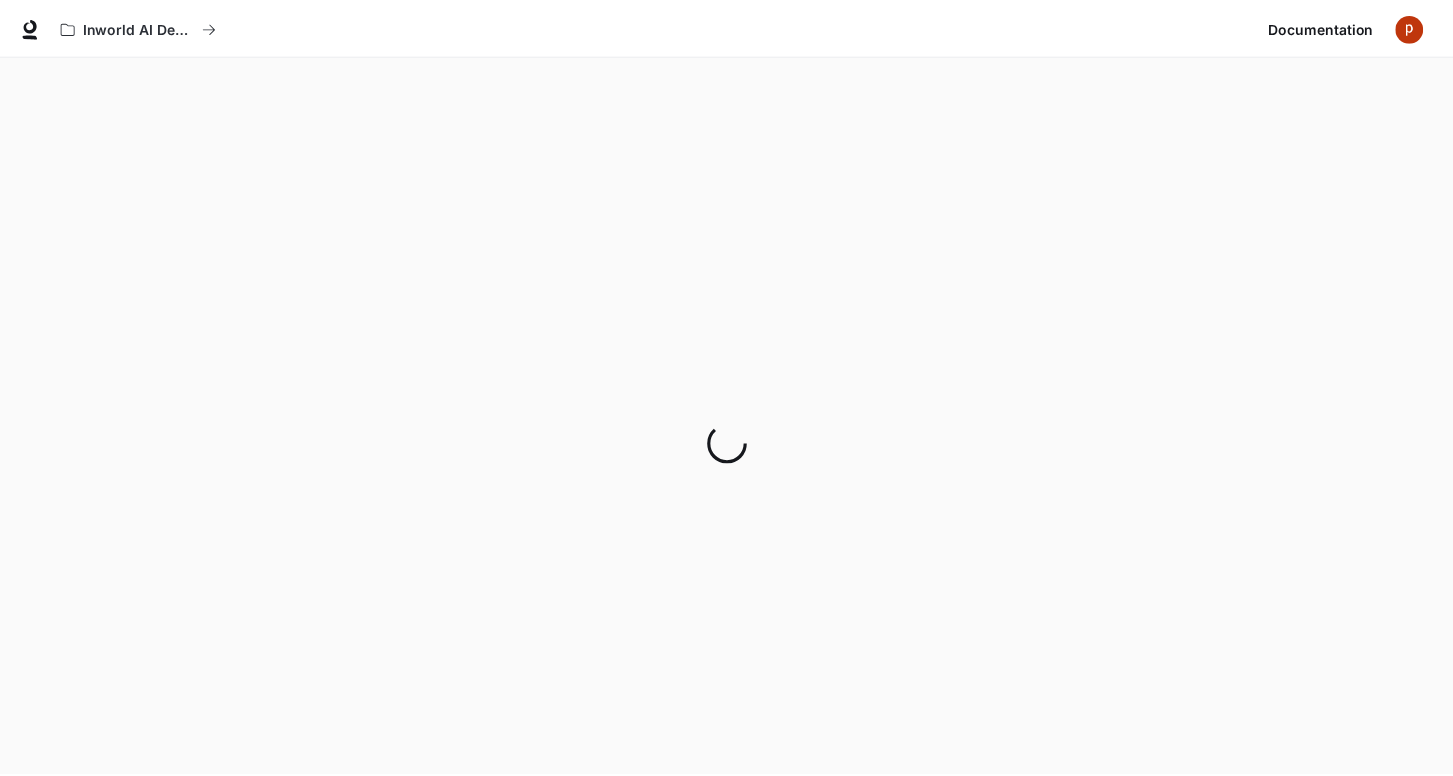 scroll, scrollTop: 0, scrollLeft: 0, axis: both 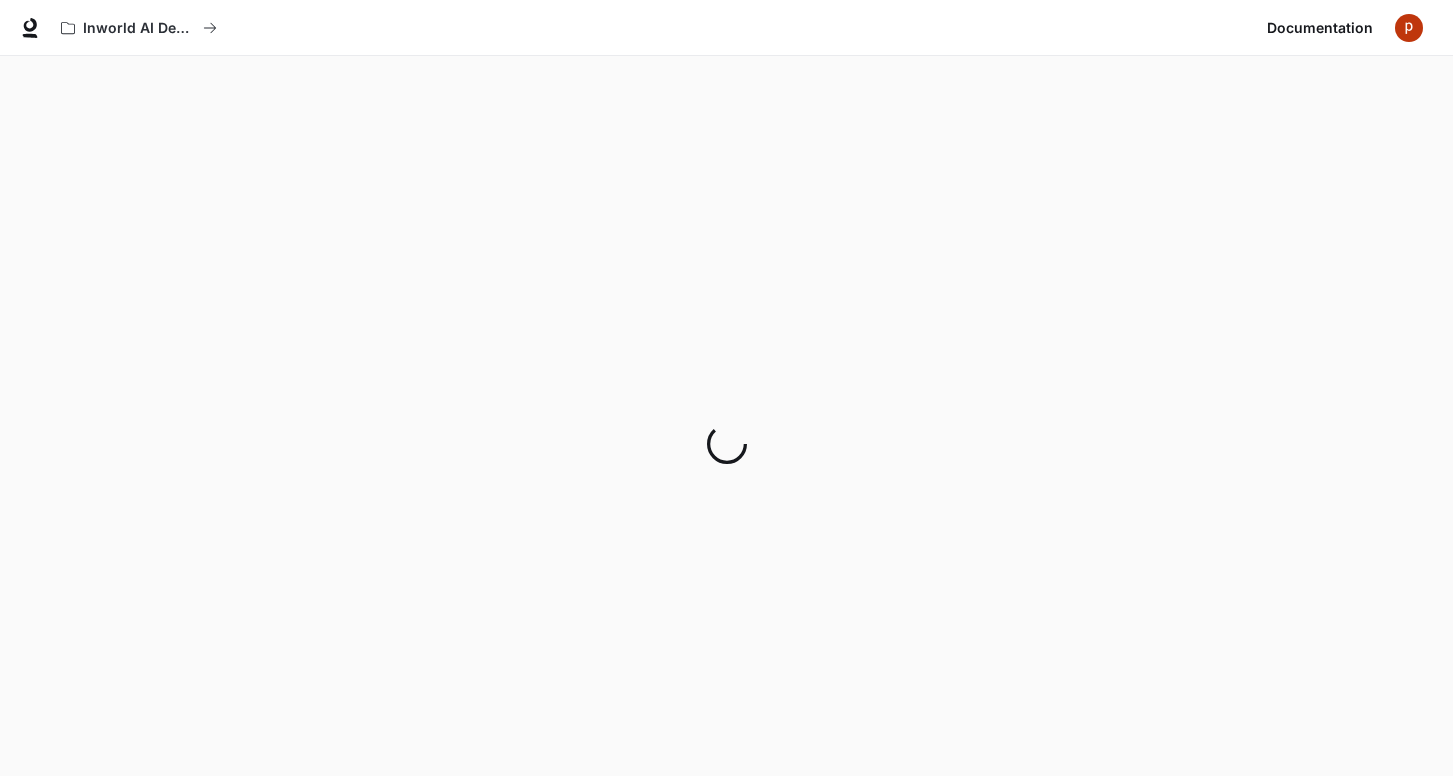 click at bounding box center (726, 444) 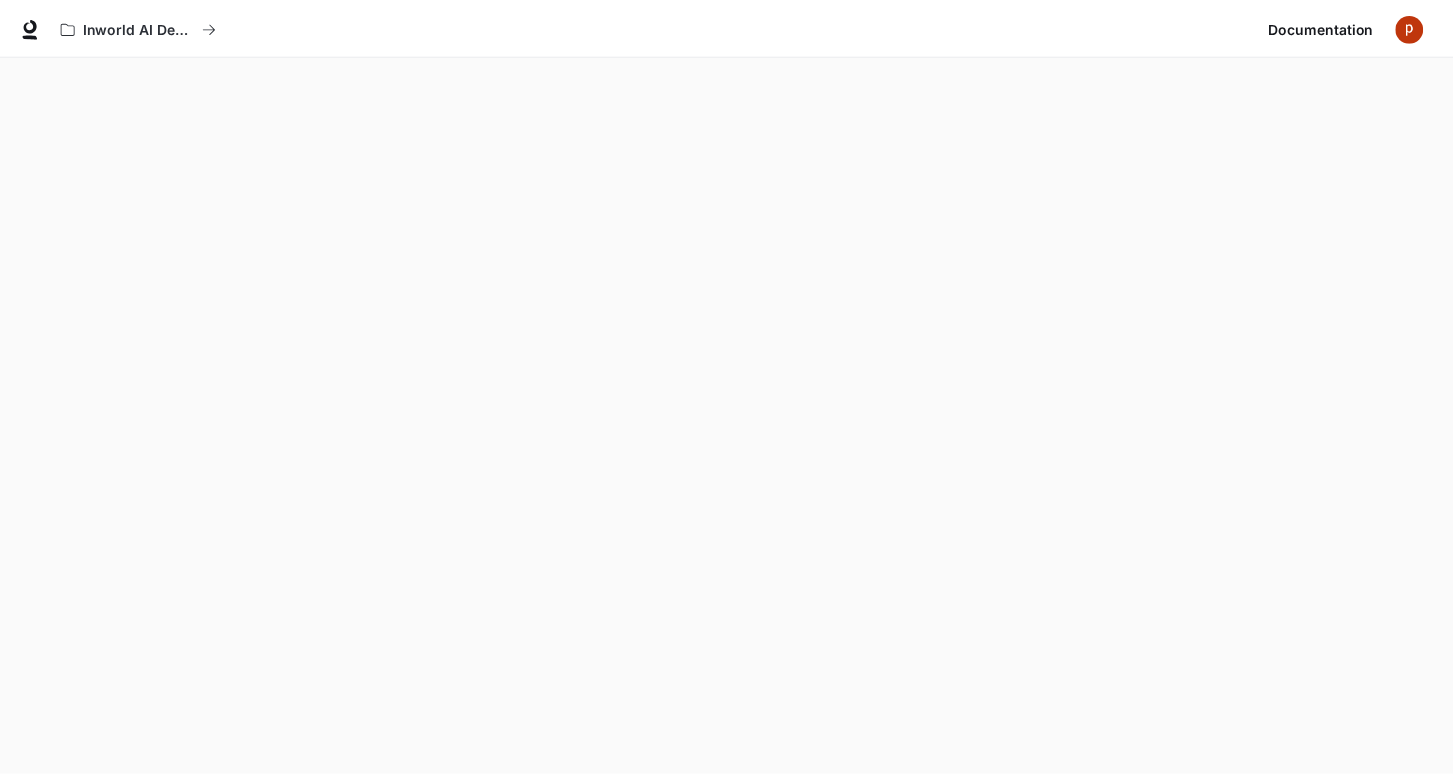 scroll, scrollTop: 0, scrollLeft: 0, axis: both 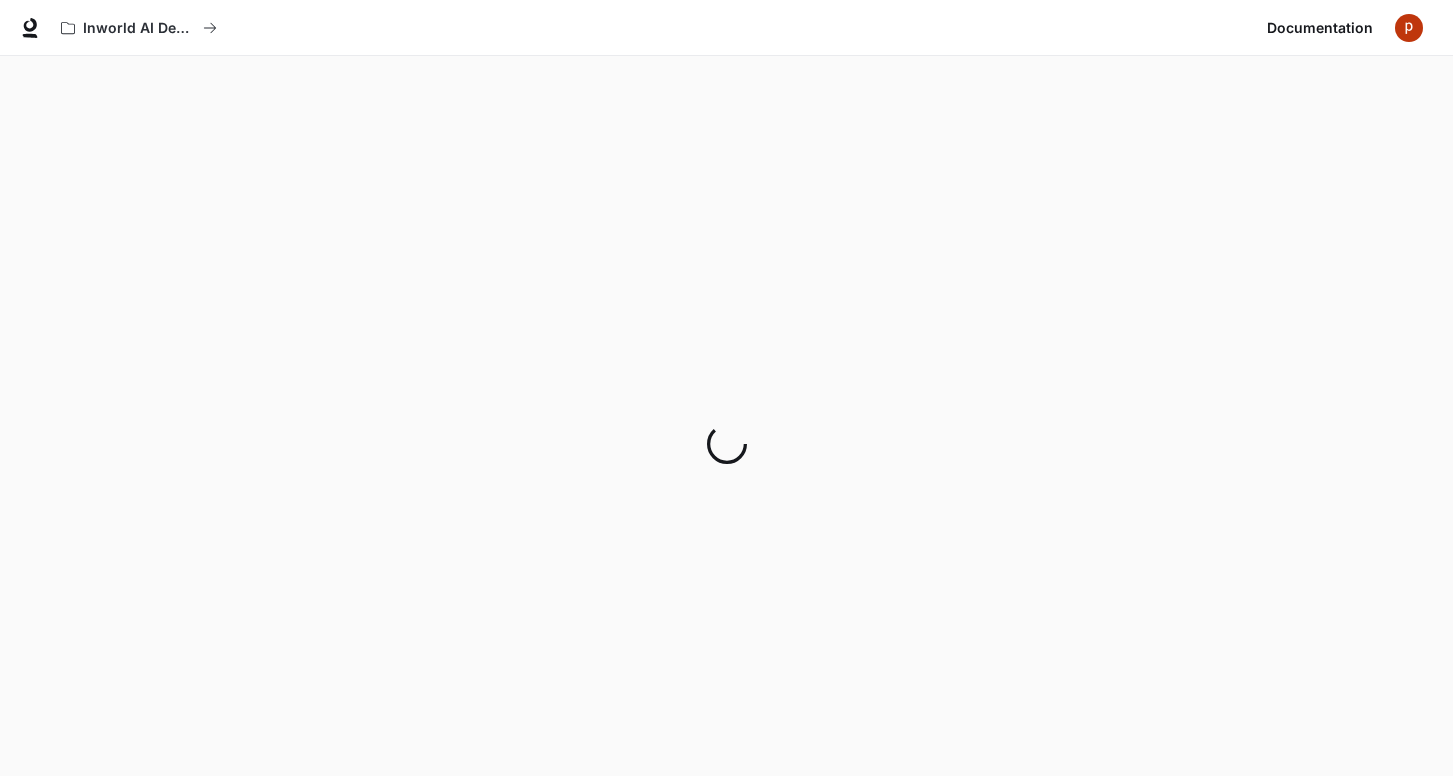 click at bounding box center (726, 444) 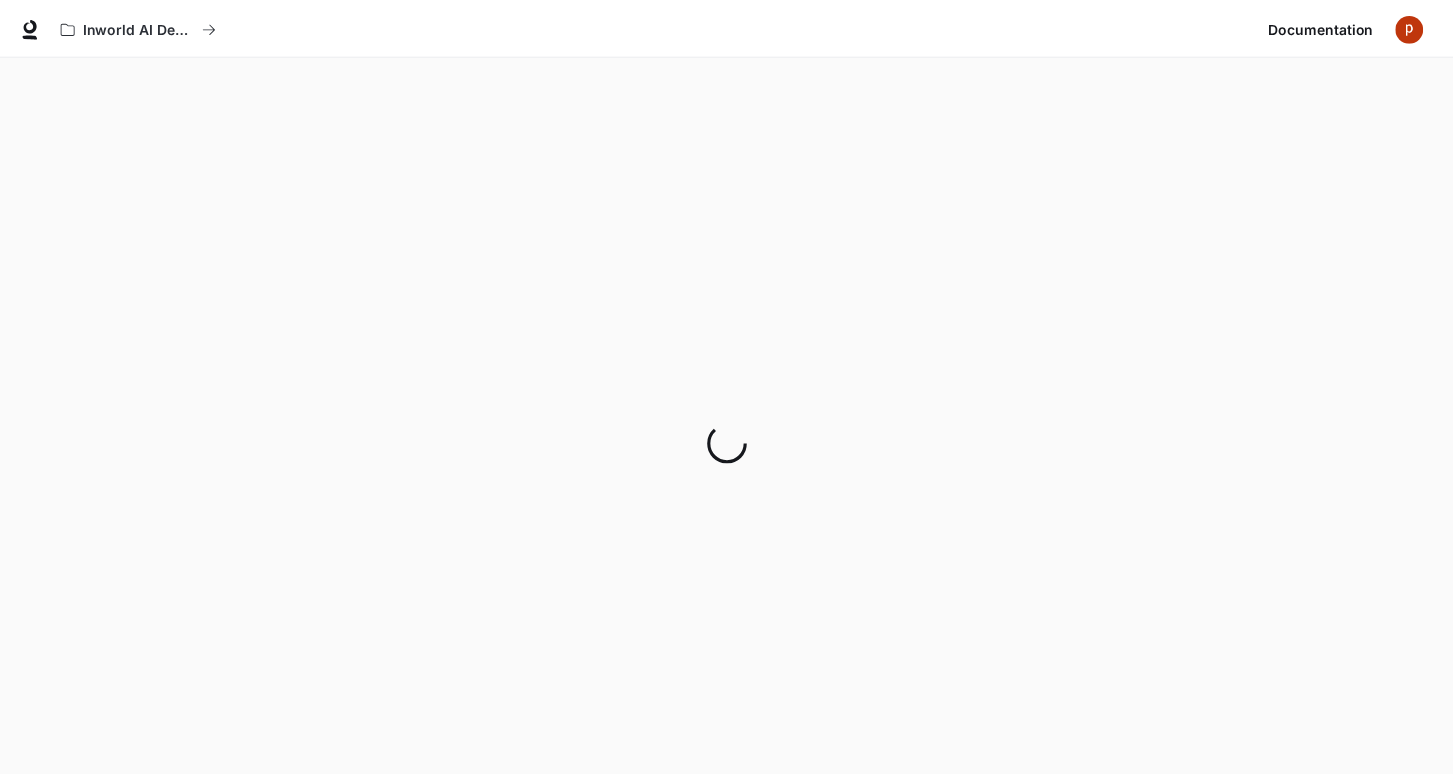 scroll, scrollTop: 0, scrollLeft: 0, axis: both 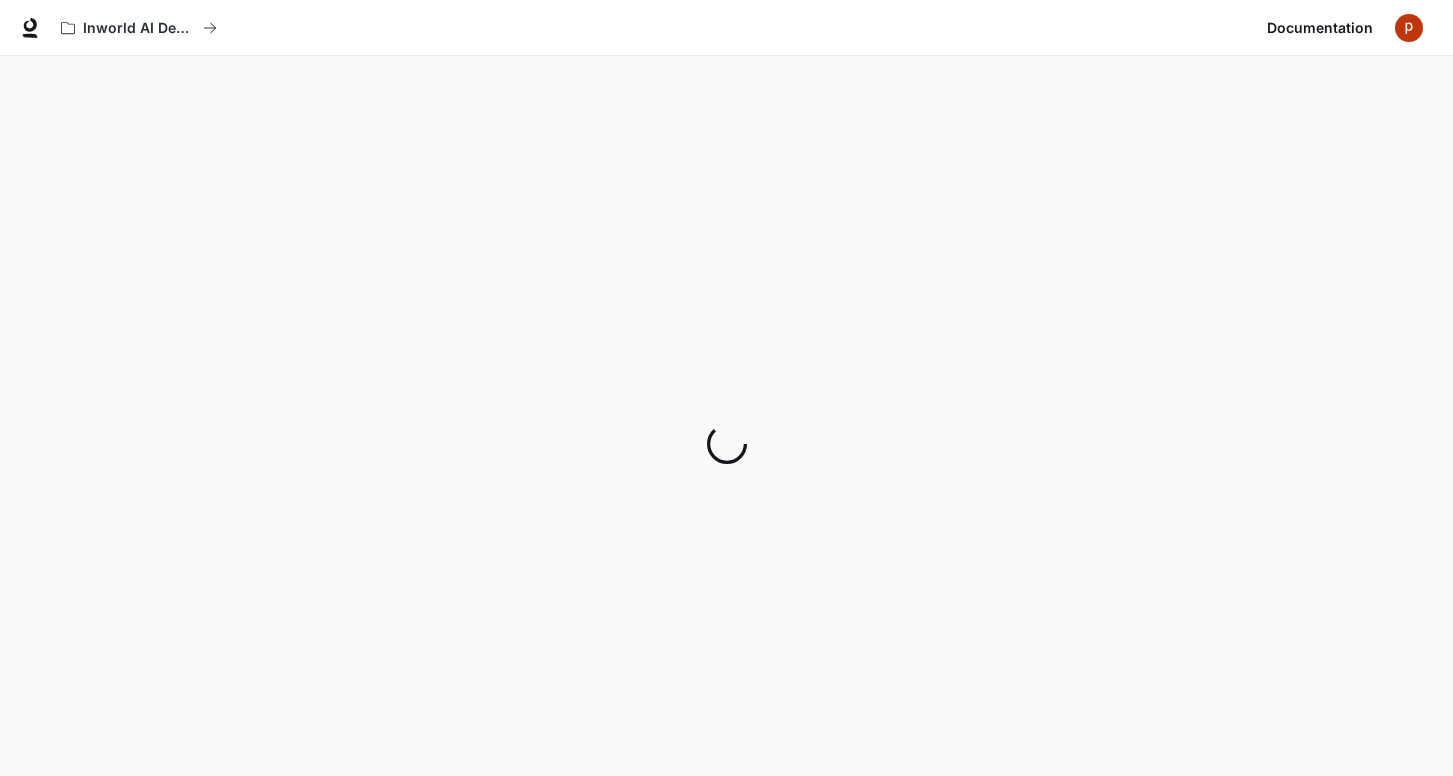 click on "Documentation" at bounding box center [1320, 28] 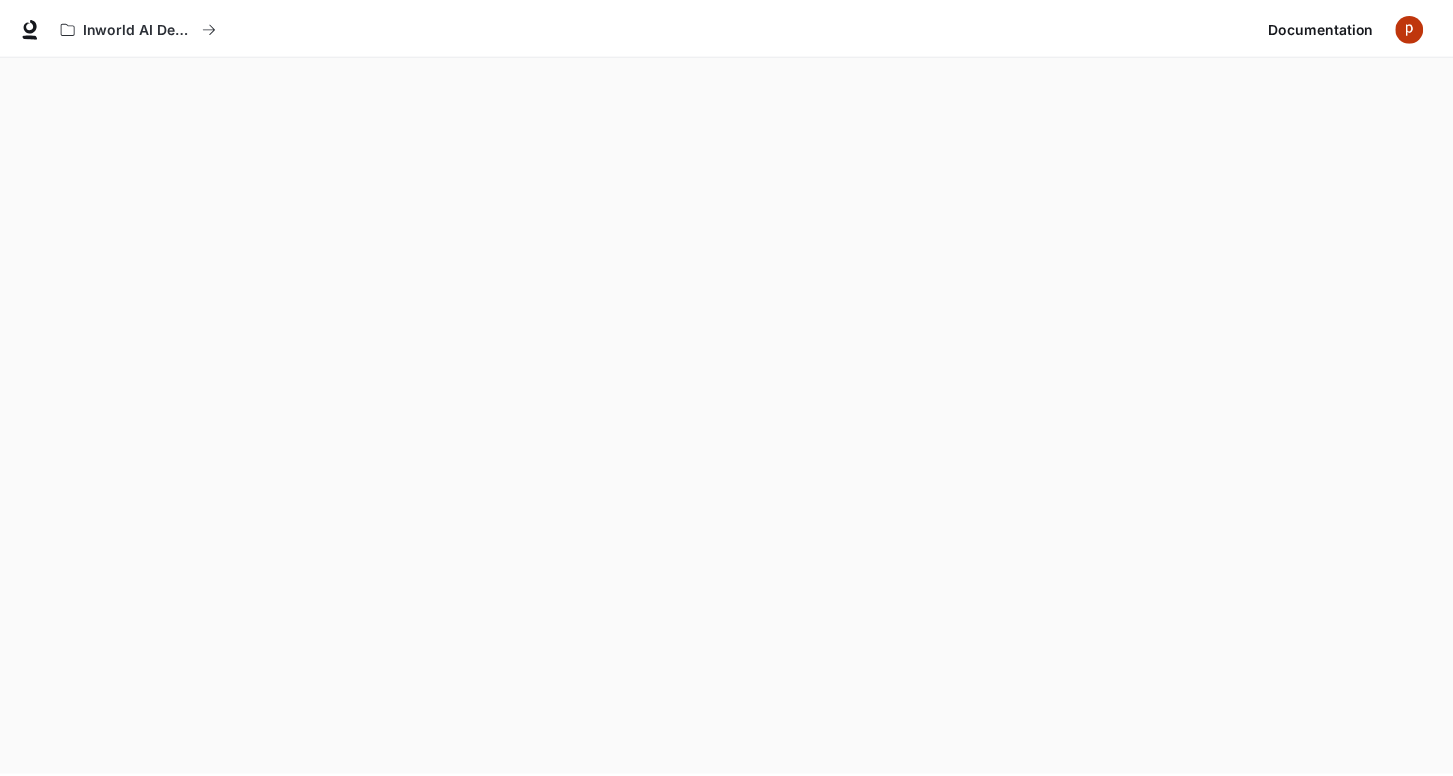 scroll, scrollTop: 0, scrollLeft: 0, axis: both 